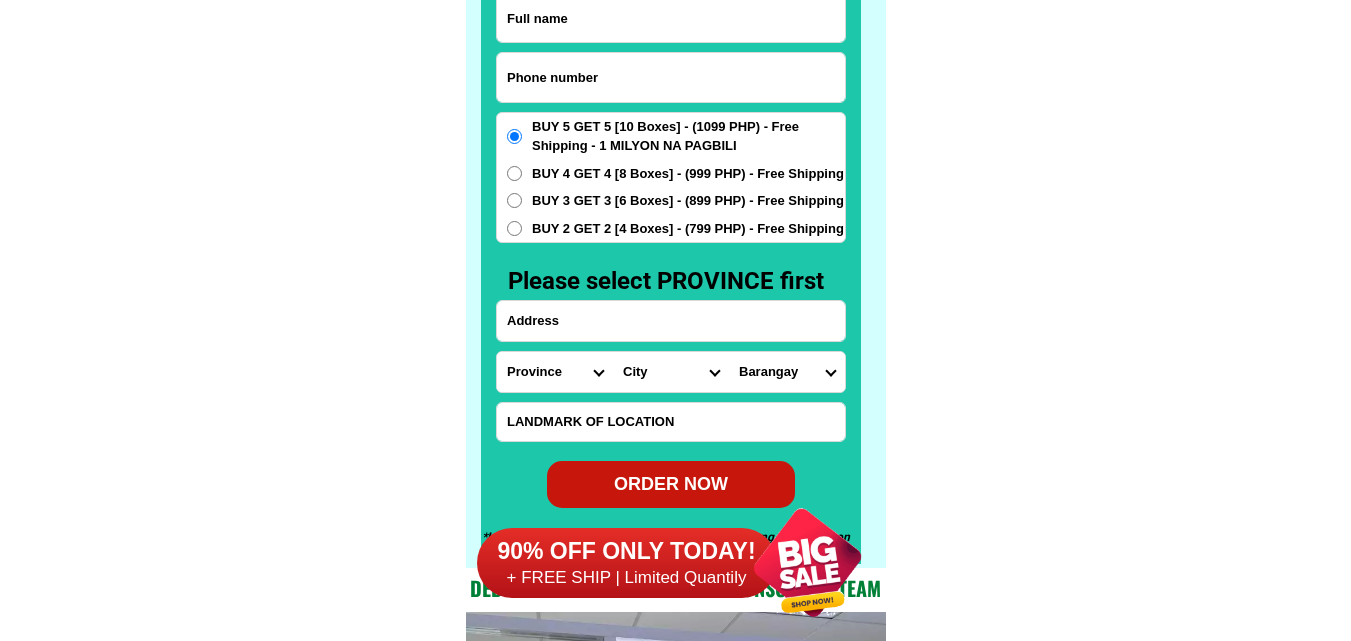 scroll, scrollTop: 15646, scrollLeft: 0, axis: vertical 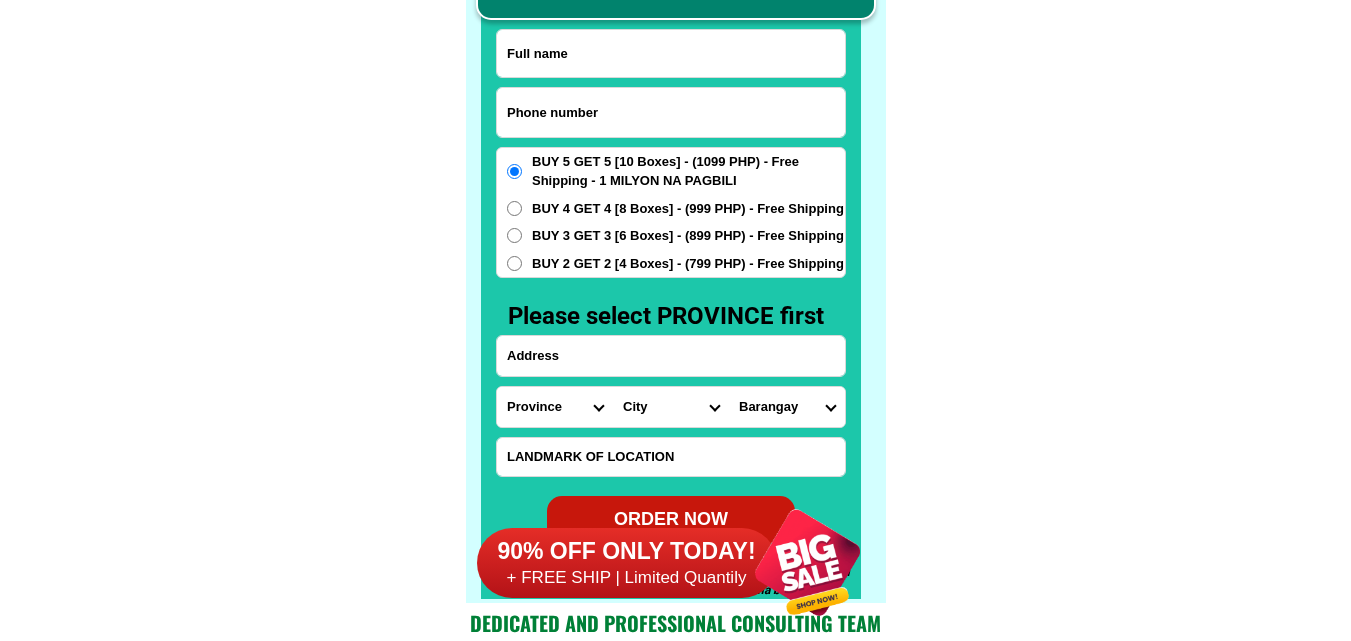 click on "ORDER NOW Province Abra Agusan-del-norte Agusan-del-sur Aklan Albay Antique Apayao Aurora Basilan Bataan Batanes Batangas Benguet Biliran Bohol Bukidnon Bulacan Cagayan Camarines-norte Camarines-sur Camiguin Capiz Catanduanes Cavite Cebu Cotabato Davao-de-oro Davao-del-norte Davao-del-sur Davao-occidental Davao-oriental Dinagat-islands Eastern-samar Guimaras Ifugao Ilocos-norte Ilocos-sur Iloilo Isabela Kalinga La-union Laguna Lanao-del-norte Lanao-del-sur Leyte Maguindanao Marinduque Masbate Metro-manila Misamis-occidental Misamis-oriental Mountain-province Negros-occidental Negros-oriental Northern-samar Nueva-ecija Nueva-vizcaya Occidental-mindoro Oriental-mindoro Palawan Pampanga Pangasinan Quezon Quirino Rizal Romblon Sarangani Siquijor Sorsogon South-cotabato Southern-leyte Sultan-kudarat Sulu Surigao-del-norte Surigao-del-sur Tarlac Tawi-tawi Western-samar Zambales Zamboanga-del-norte Zamboanga-del-sur Zamboanga-sibugay City Barangay  BUY 4 GET 4 [8 Boxes] - (999 PHP) - Free Shipping" at bounding box center [671, 286] 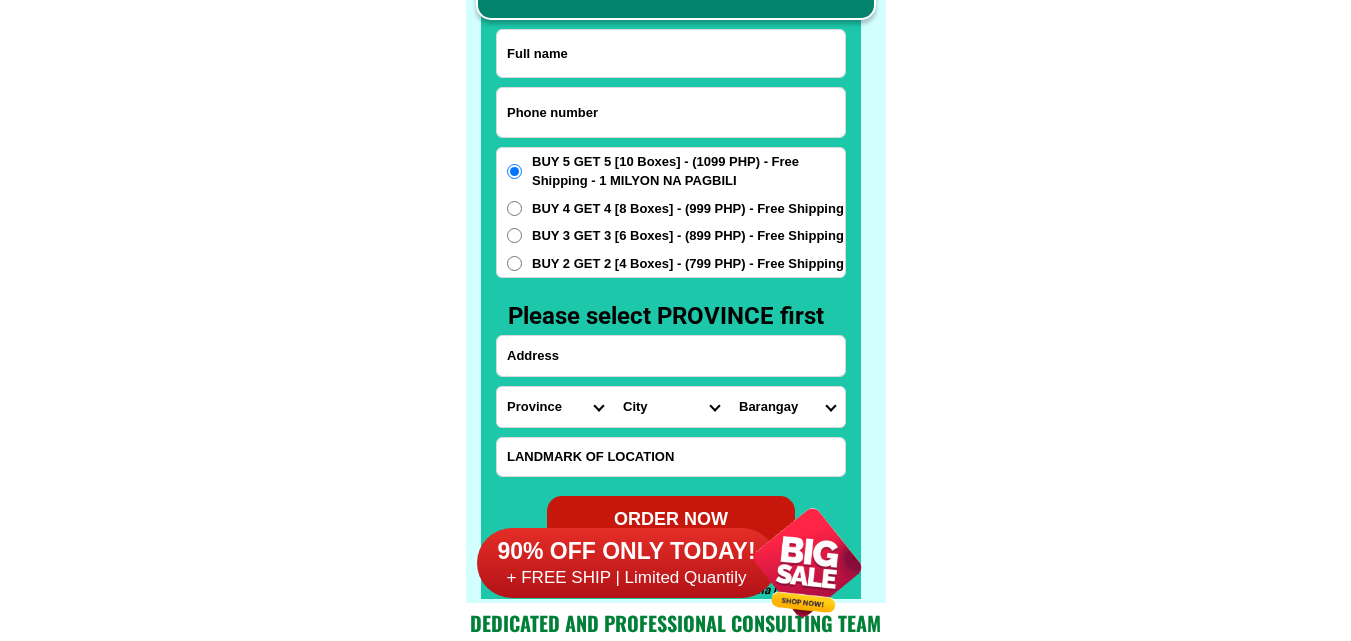 drag, startPoint x: 649, startPoint y: 101, endPoint x: 533, endPoint y: 29, distance: 136.52838 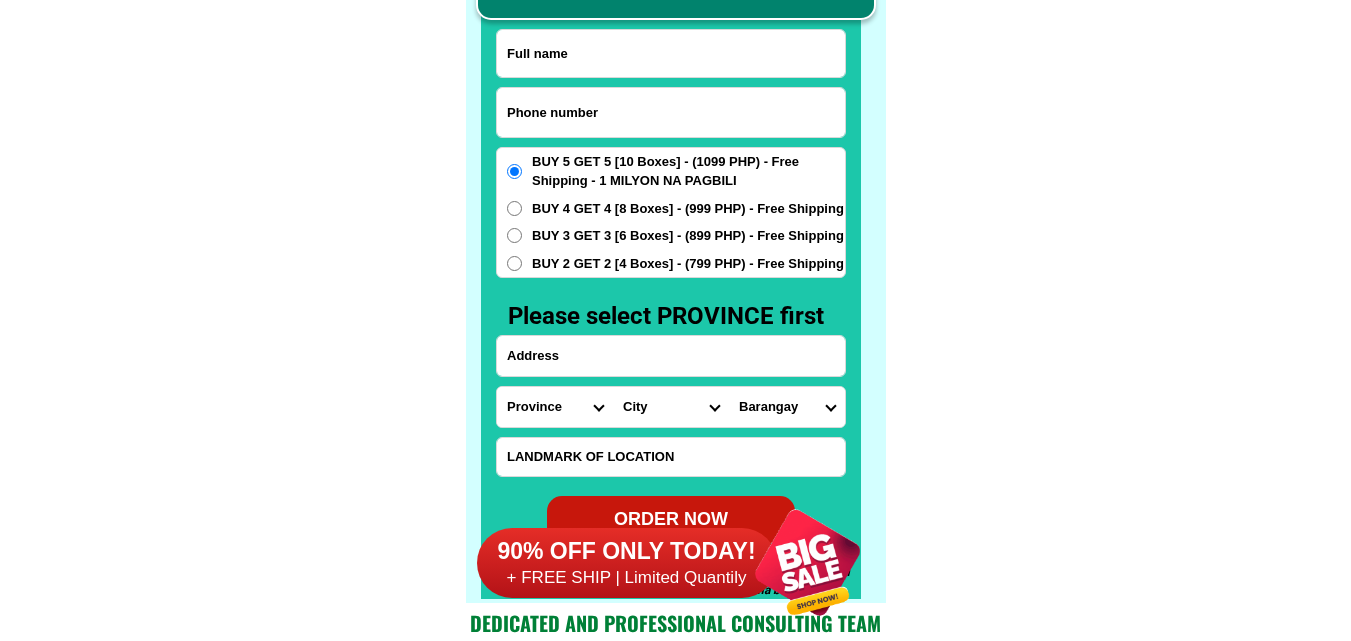 click at bounding box center (671, 112) 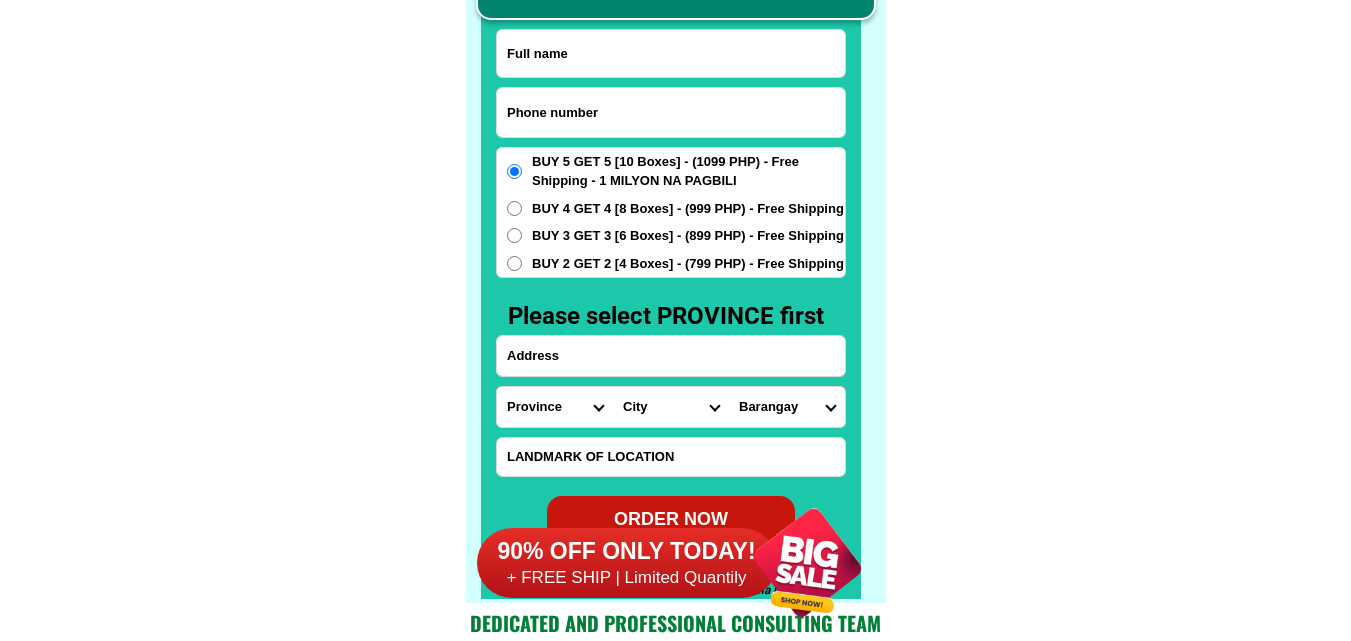 paste on "09189178191" 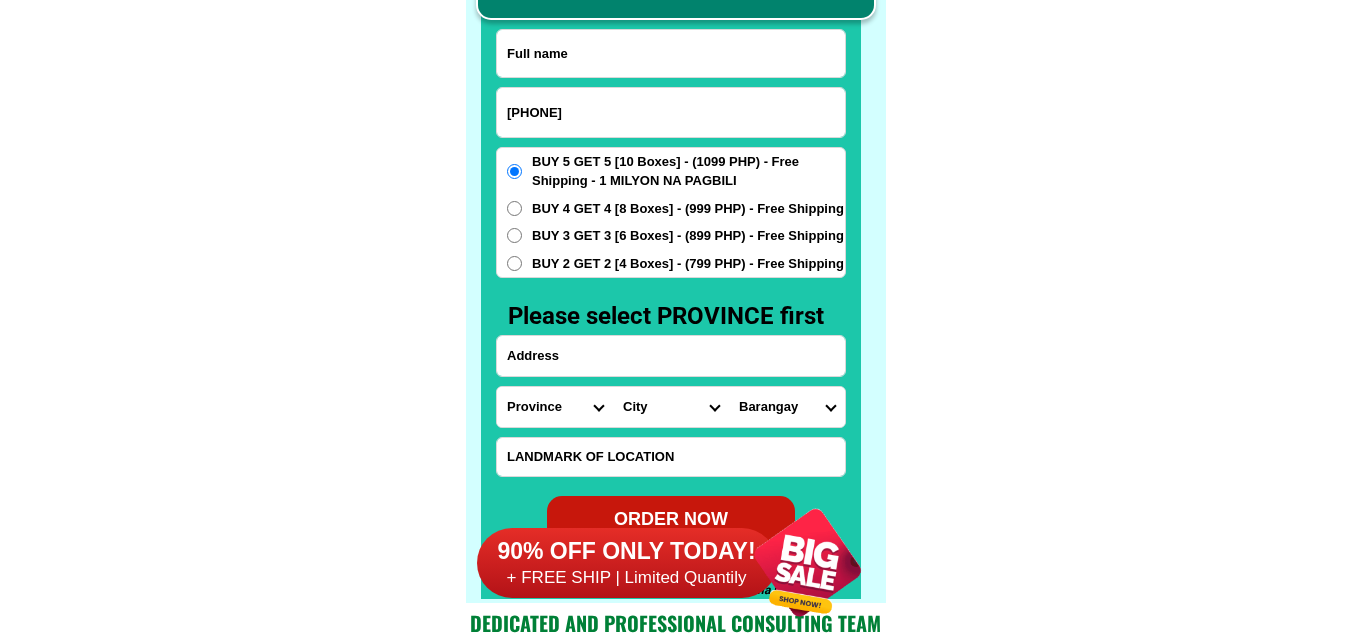 type on "09189178191" 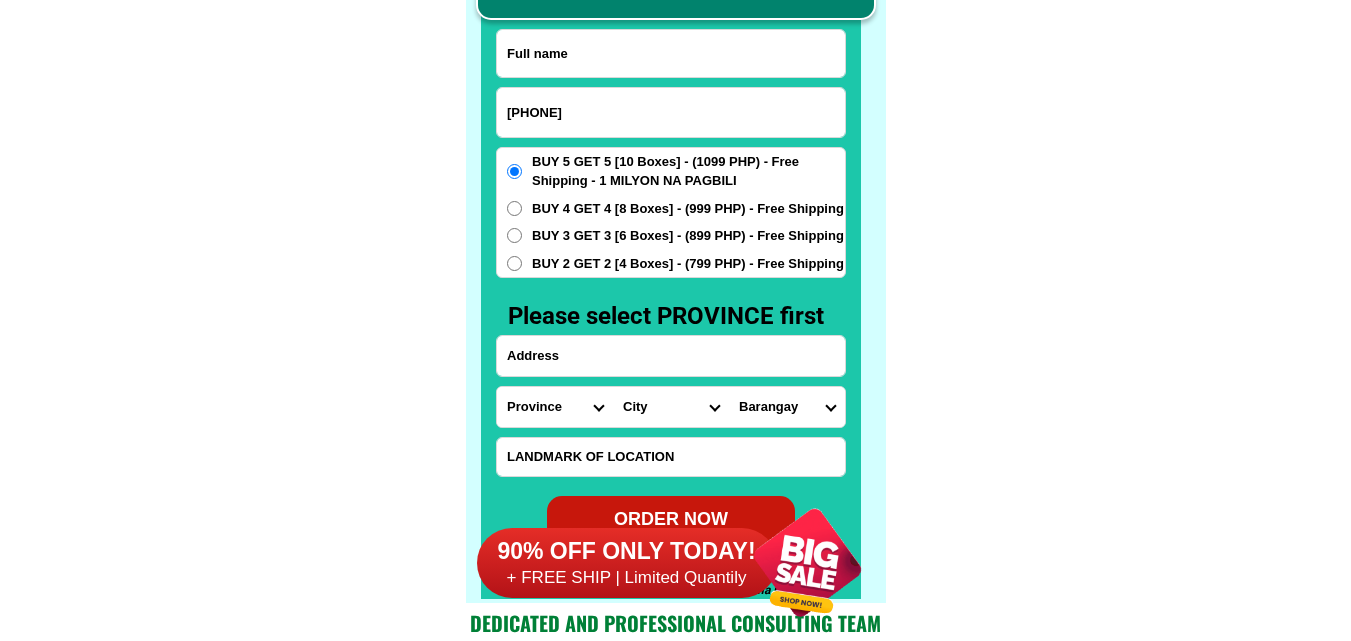 drag, startPoint x: 619, startPoint y: 60, endPoint x: 576, endPoint y: 45, distance: 45.54119 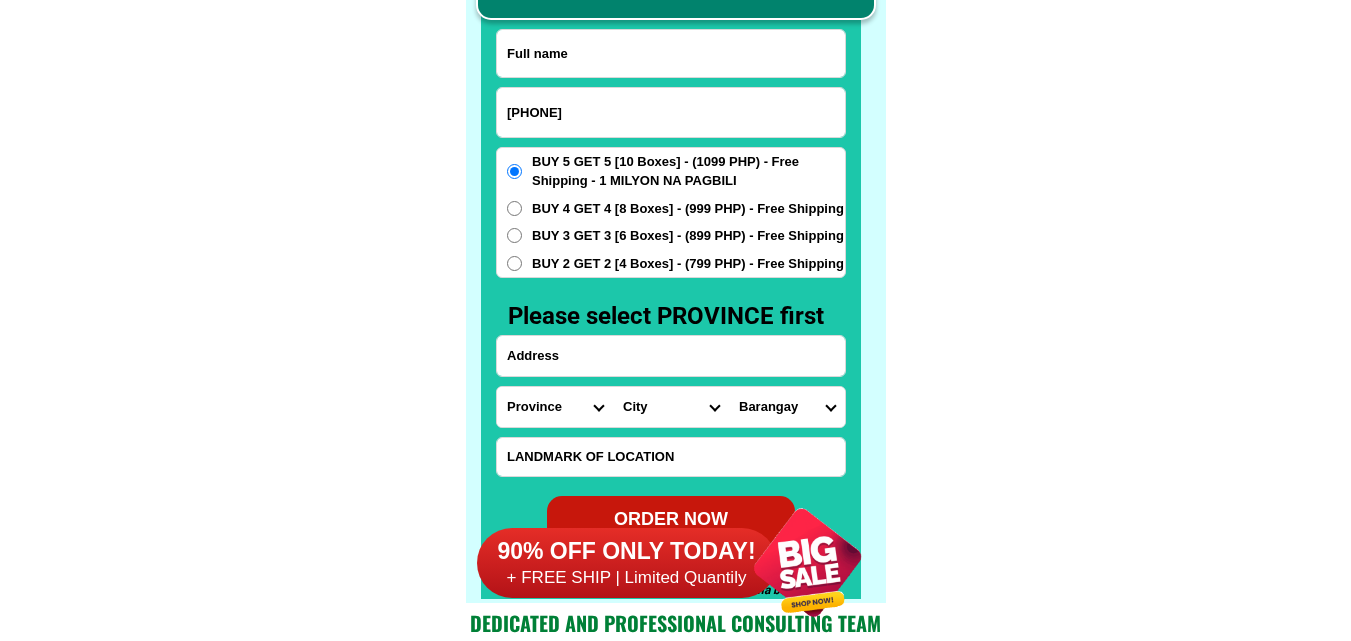 click at bounding box center (671, 53) 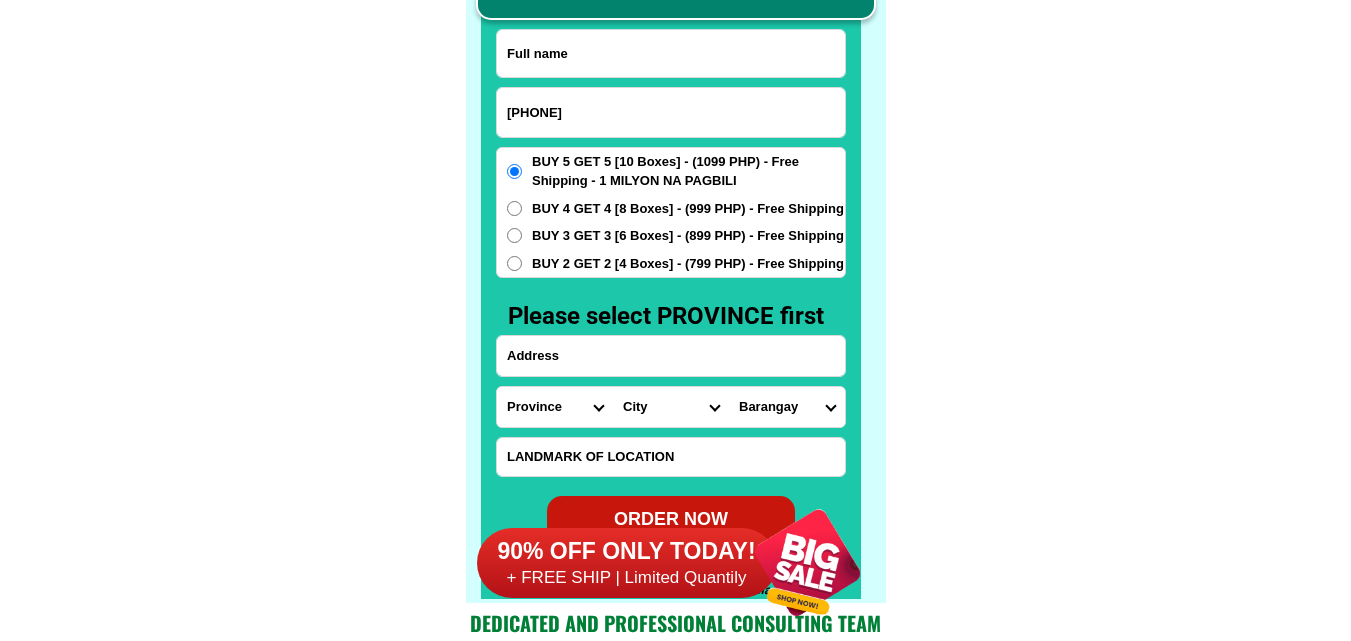 paste on "09189178191" 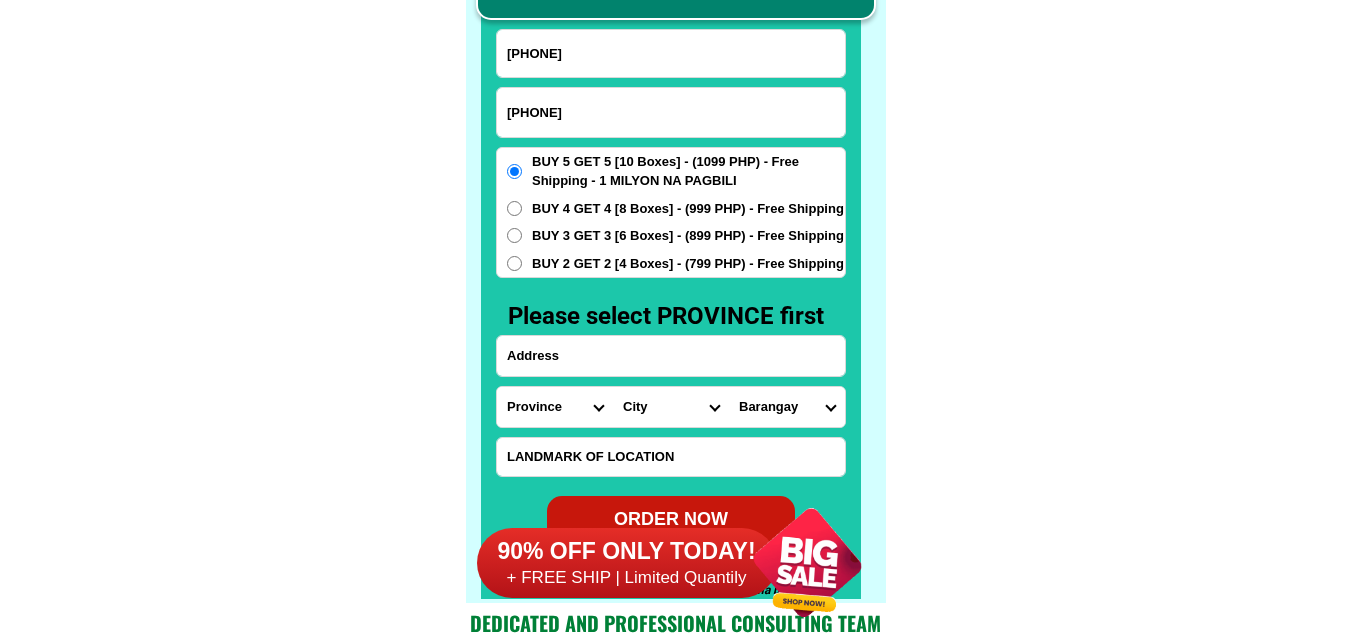 paste on "Dominador Gacusan" 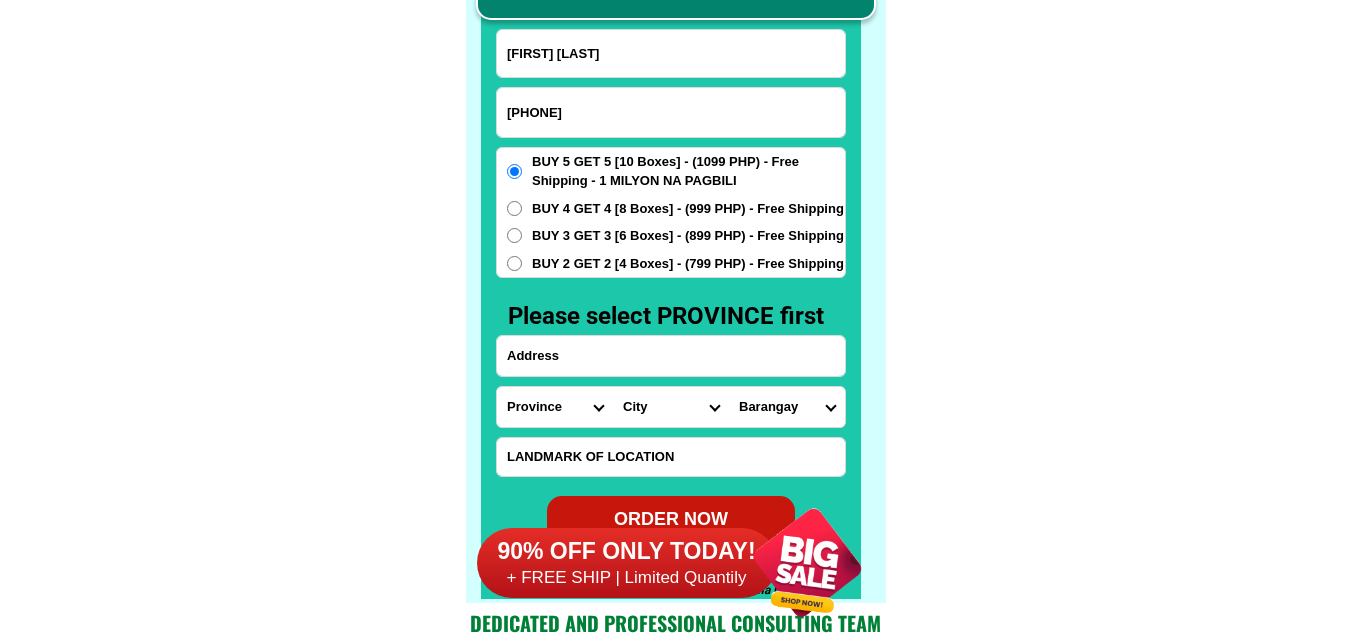 type on "Dominador Gacusan" 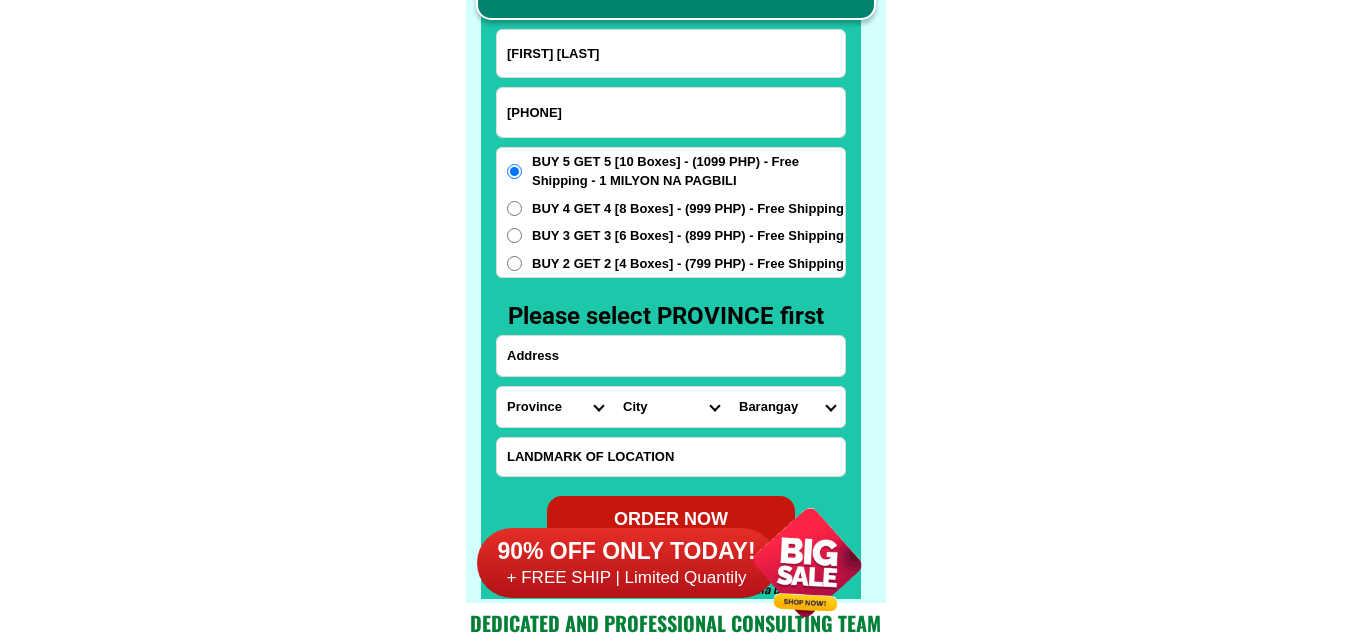 click at bounding box center [671, 356] 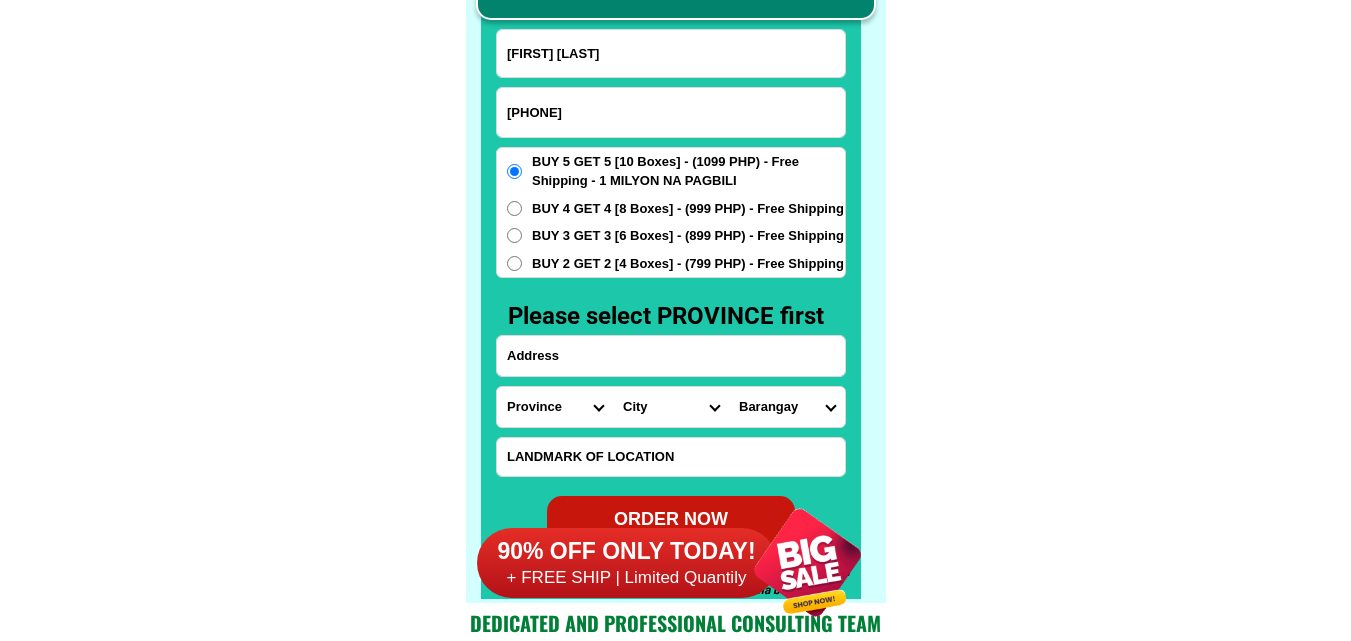 paste on "21 Aberdeen st bfparklane bf pqe city" 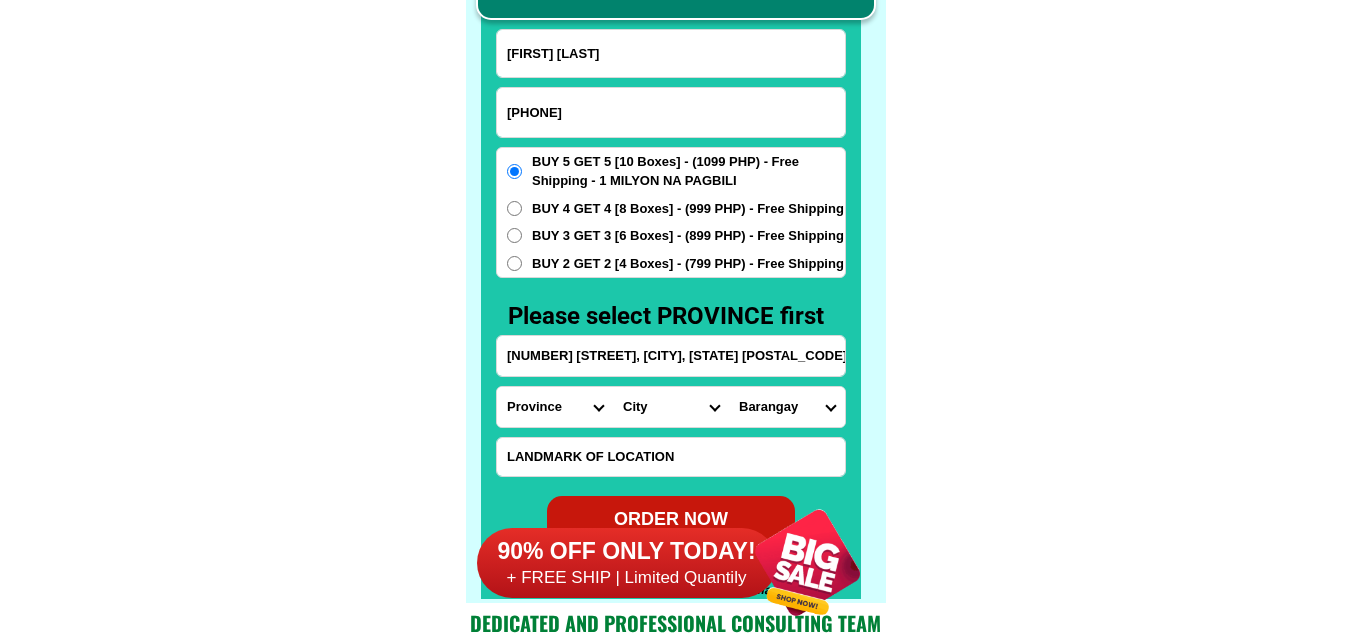 type on "21 Aberdeen st bfparklane bf pqe city" 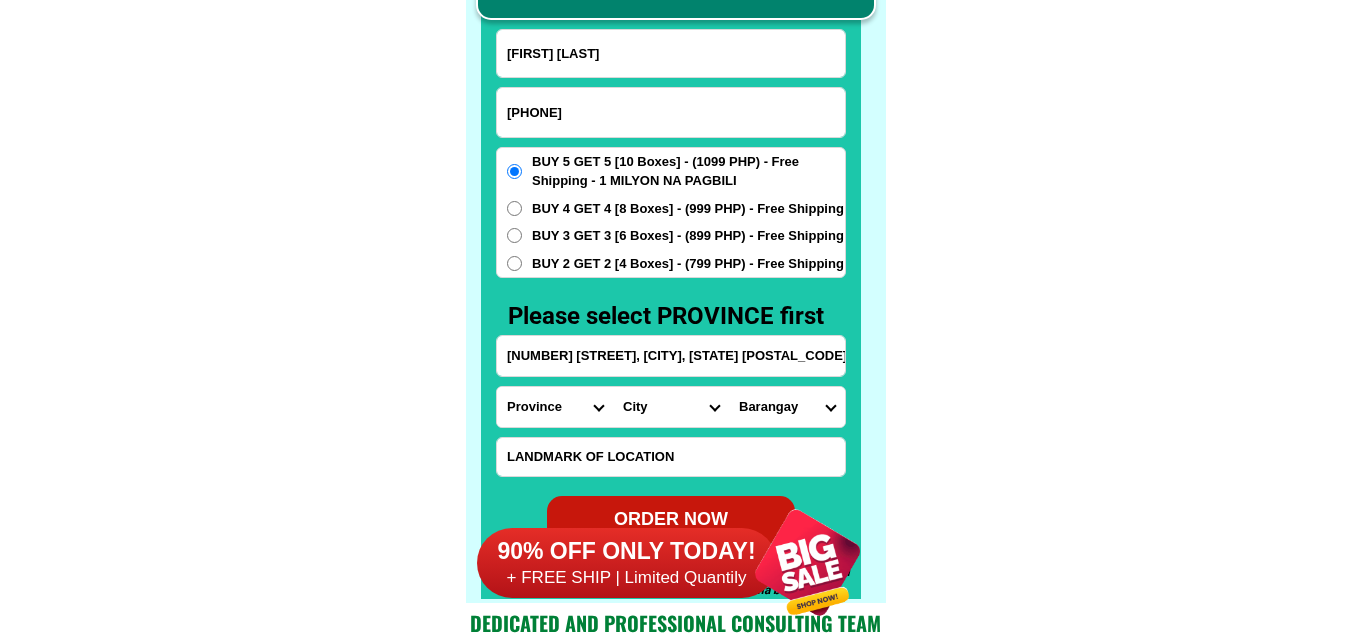 click on "Province Abra Agusan-del-norte Agusan-del-sur Aklan Albay Antique Apayao Aurora Basilan Bataan Batanes Batangas Benguet Biliran Bohol Bukidnon Bulacan Cagayan Camarines-norte Camarines-sur Camiguin Capiz Catanduanes Cavite Cebu Cotabato Davao-de-oro Davao-del-norte Davao-del-sur Davao-occidental Davao-oriental Dinagat-islands Eastern-samar Guimaras Ifugao Ilocos-norte Ilocos-sur Iloilo Isabela Kalinga La-union Laguna Lanao-del-norte Lanao-del-sur Leyte Maguindanao Marinduque Masbate Metro-manila Misamis-occidental Misamis-oriental Mountain-province Negros-occidental Negros-oriental Northern-samar Nueva-ecija Nueva-vizcaya Occidental-mindoro Oriental-mindoro Palawan Pampanga Pangasinan Quezon Quirino Rizal Romblon Sarangani Siquijor Sorsogon South-cotabato Southern-leyte Sultan-kudarat Sulu Surigao-del-norte Surigao-del-sur Tarlac Tawi-tawi Western-samar Zambales Zamboanga-del-norte Zamboanga-del-sur Zamboanga-sibugay" at bounding box center [555, 407] 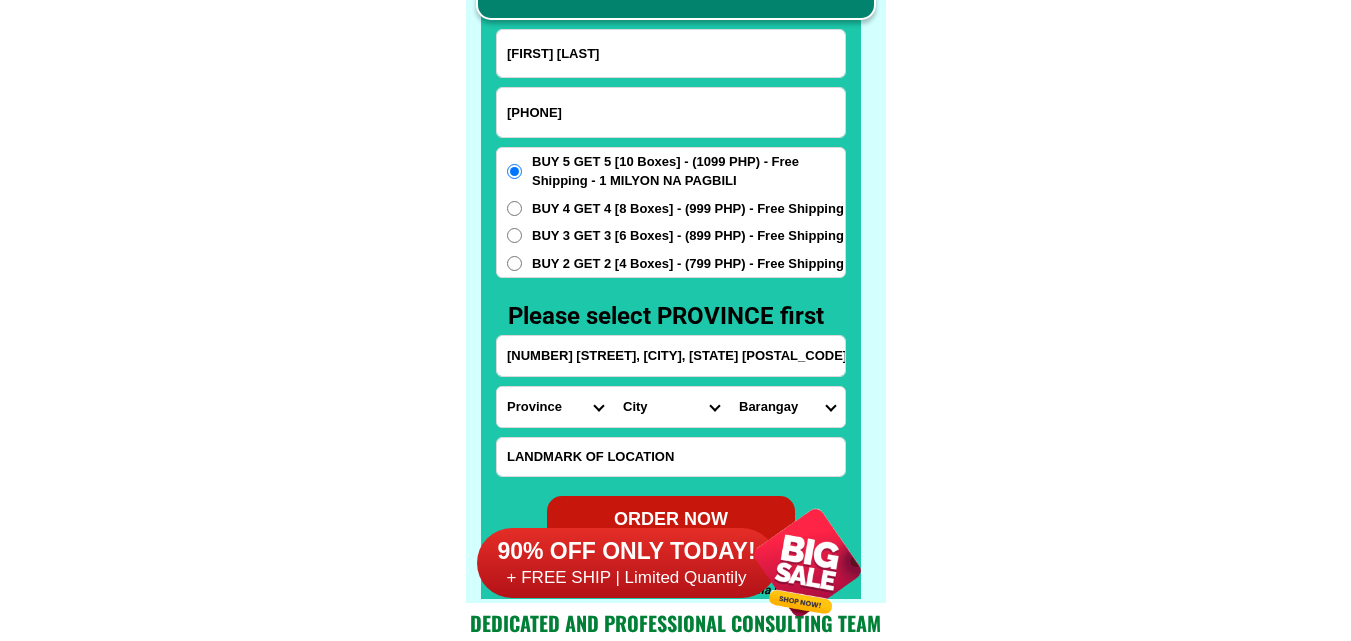 select on "63_219" 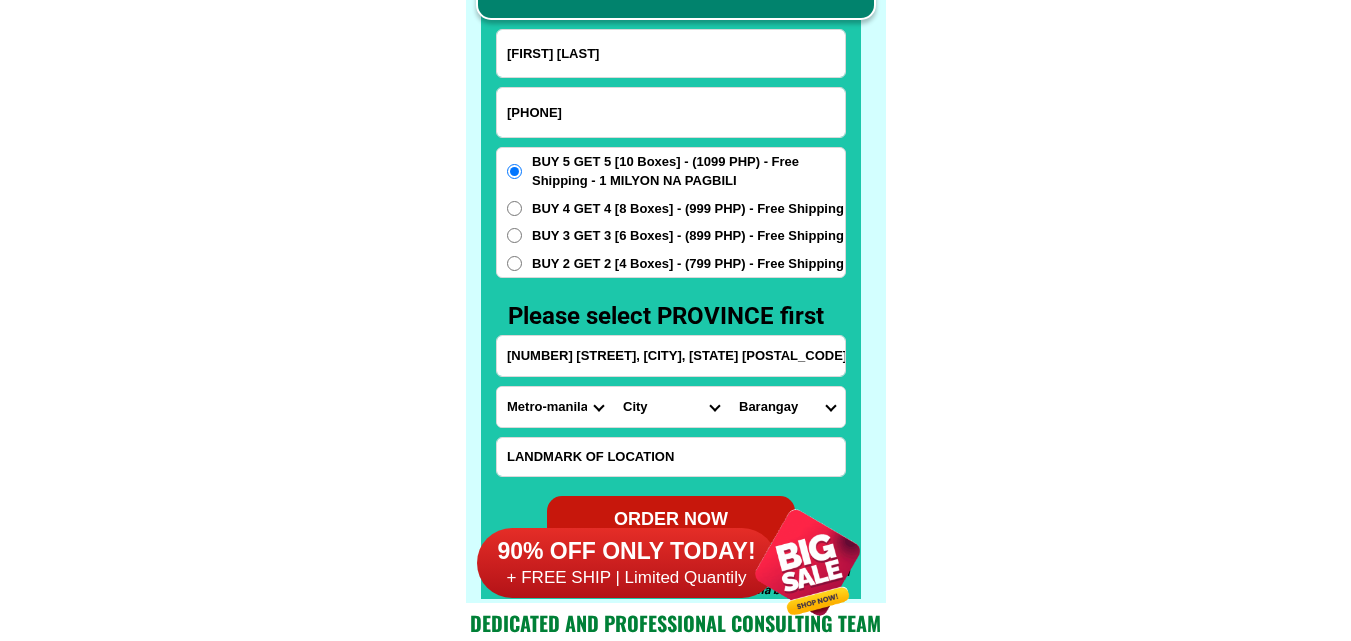 click on "Province Abra Agusan-del-norte Agusan-del-sur Aklan Albay Antique Apayao Aurora Basilan Bataan Batanes Batangas Benguet Biliran Bohol Bukidnon Bulacan Cagayan Camarines-norte Camarines-sur Camiguin Capiz Catanduanes Cavite Cebu Cotabato Davao-de-oro Davao-del-norte Davao-del-sur Davao-occidental Davao-oriental Dinagat-islands Eastern-samar Guimaras Ifugao Ilocos-norte Ilocos-sur Iloilo Isabela Kalinga La-union Laguna Lanao-del-norte Lanao-del-sur Leyte Maguindanao Marinduque Masbate Metro-manila Misamis-occidental Misamis-oriental Mountain-province Negros-occidental Negros-oriental Northern-samar Nueva-ecija Nueva-vizcaya Occidental-mindoro Oriental-mindoro Palawan Pampanga Pangasinan Quezon Quirino Rizal Romblon Sarangani Siquijor Sorsogon South-cotabato Southern-leyte Sultan-kudarat Sulu Surigao-del-norte Surigao-del-sur Tarlac Tawi-tawi Western-samar Zambales Zamboanga-del-norte Zamboanga-del-sur Zamboanga-sibugay" at bounding box center [555, 407] 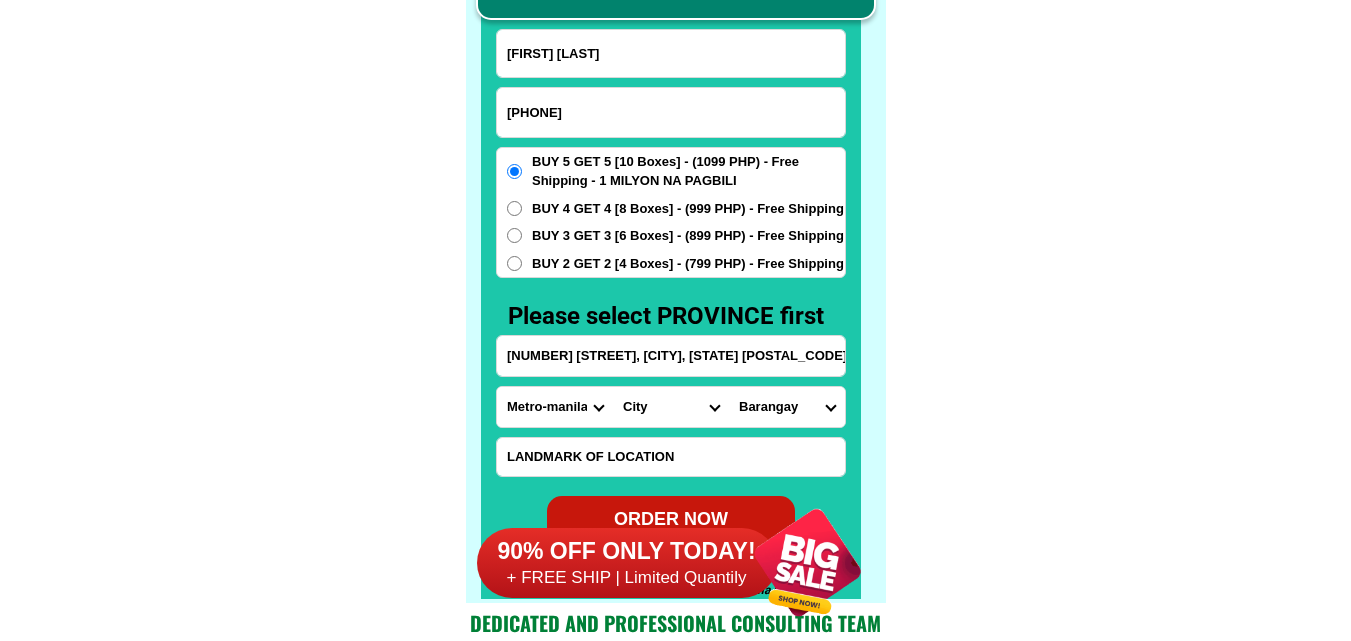 click on "City Binondo CALOOCAN Ermita Intramuros Las-pinas Makati Malabon-city Malate Mandaluyong Marikina Metro-manila-sampaloc Metro-manila-san-juan Metro-manila-san-miguel Metro-manila-san-nicolas Metro-manila-santa-ana Metro-manila-santa-mesa Muntinlupa Navotas-city North-caloocan Paco Pandacan Paranaque Pasay Pasig Pateros Port-area Quezon-city Quiapo SANTA-CRUZ SANTA-CRUZ Taguig TONDO I/II TONDO I/II Valenzuela-city" at bounding box center (671, 407) 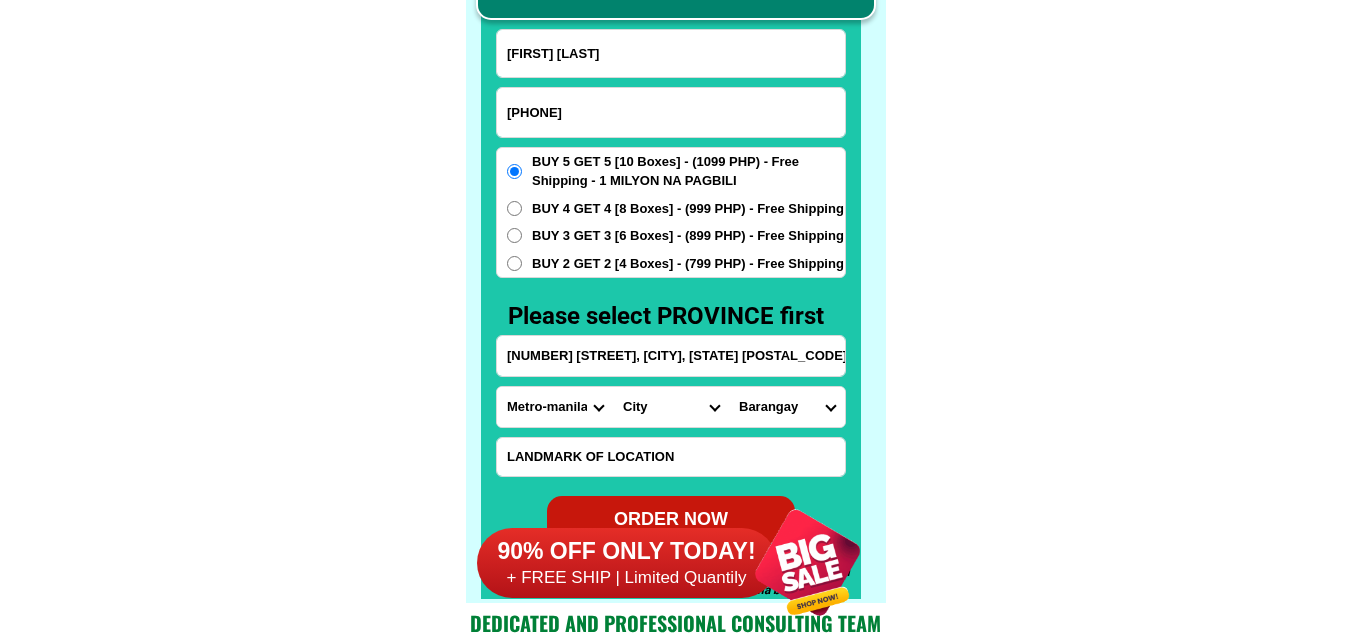 select on "63_2195840" 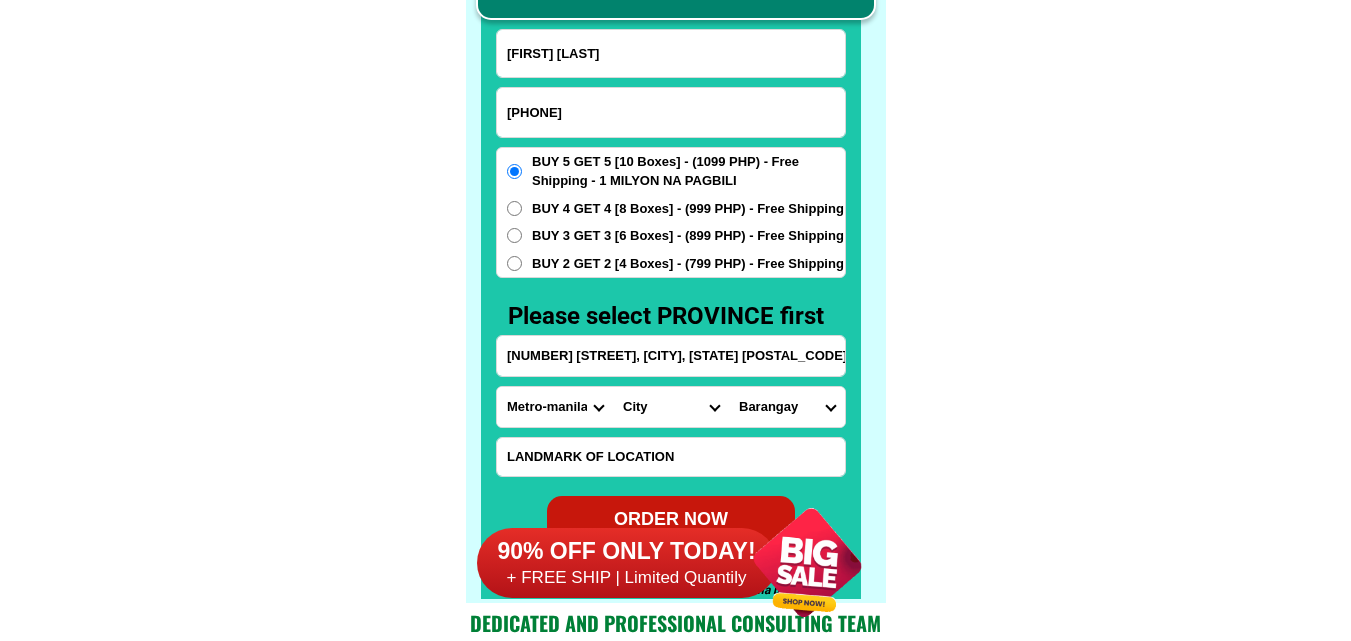 click on "City Binondo CALOOCAN Ermita Intramuros Las-pinas Makati Malabon-city Malate Mandaluyong Marikina Metro-manila-sampaloc Metro-manila-san-juan Metro-manila-san-miguel Metro-manila-san-nicolas Metro-manila-santa-ana Metro-manila-santa-mesa Muntinlupa Navotas-city North-caloocan Paco Pandacan Paranaque Pasay Pasig Pateros Port-area Quezon-city Quiapo SANTA-CRUZ SANTA-CRUZ Taguig TONDO I/II TONDO I/II Valenzuela-city" at bounding box center [671, 407] 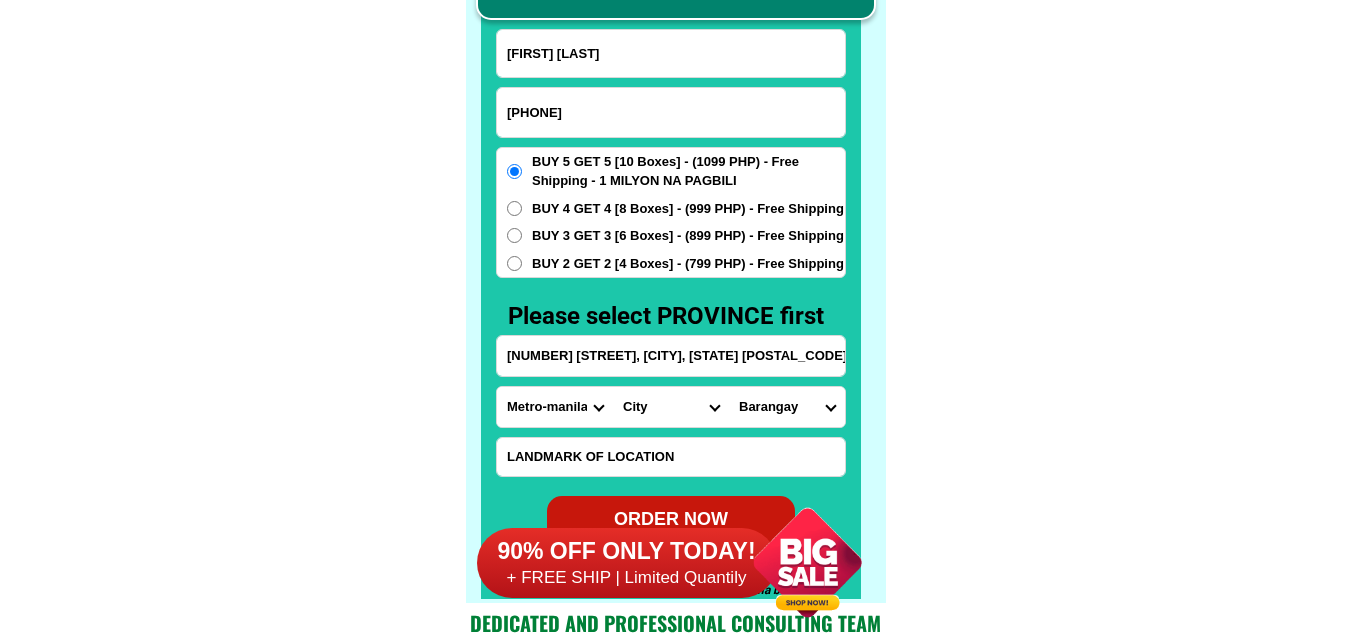 click on "Barangay B. f. homes Baclaran Don bosco Don galo La huerta Marcelo green village Merville Moonwalk San antonio San dionisio San isidro San martin de porres Santo nino Santo niño Sun valley Tambo Vitalez" at bounding box center (787, 407) 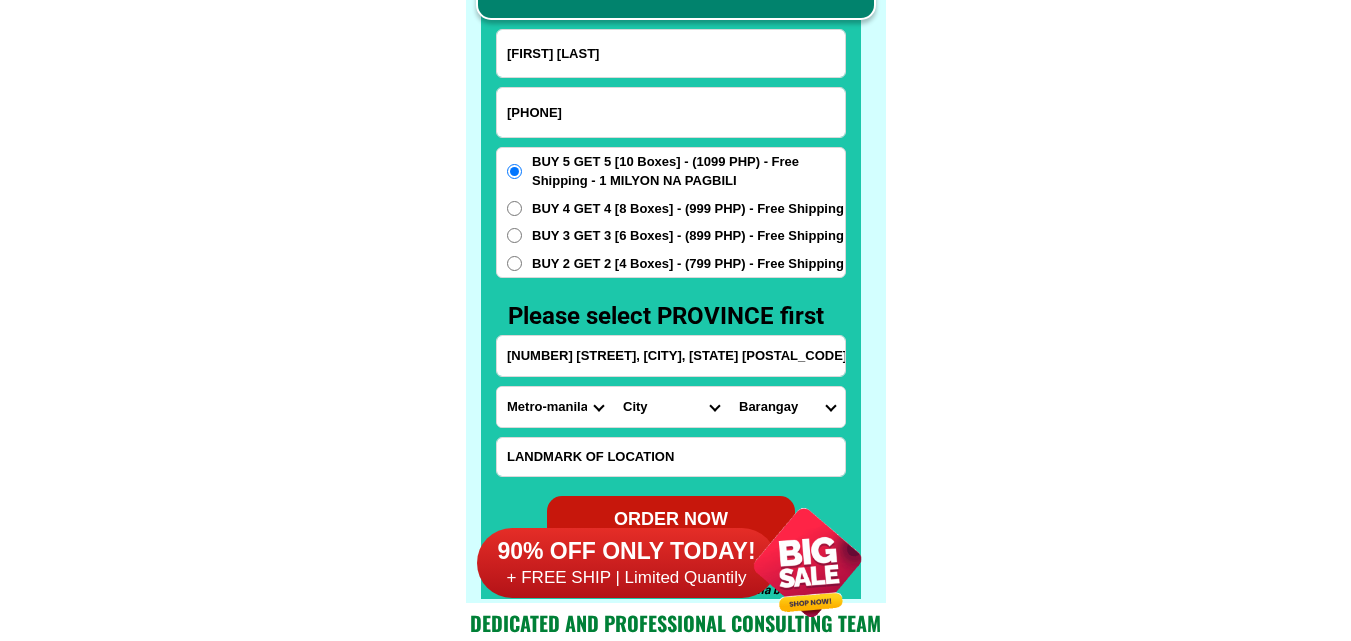 select on "63_21958405713" 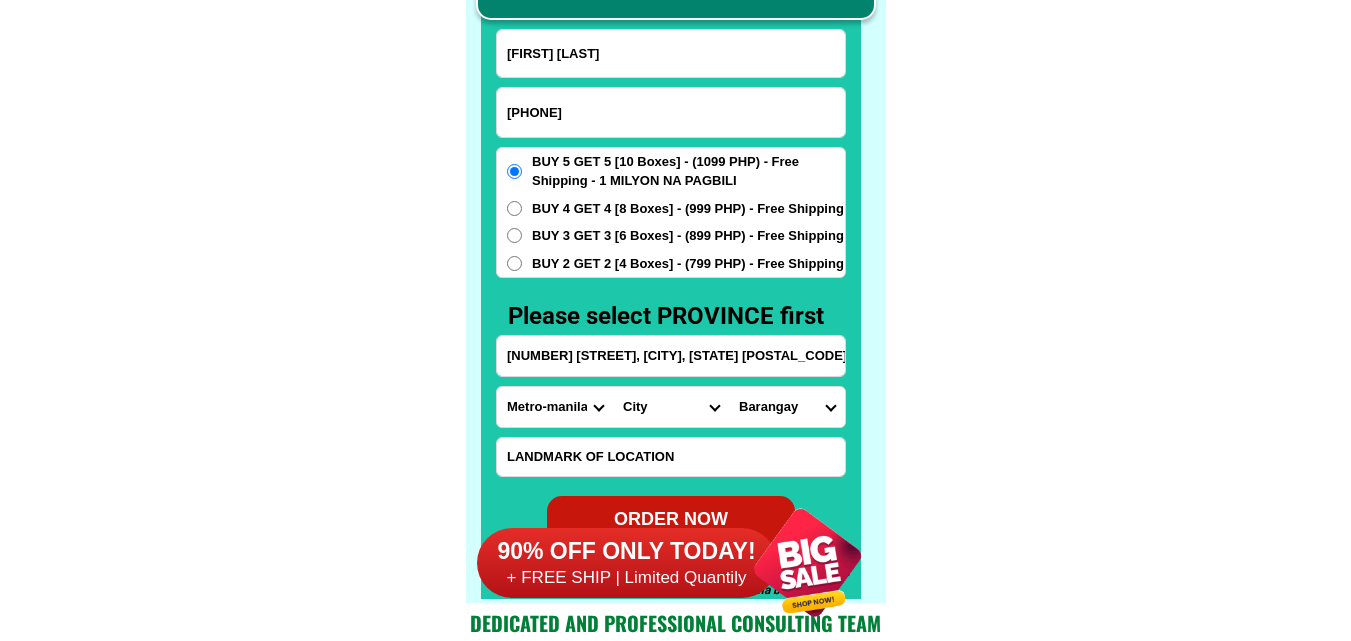 click on "Barangay B. f. homes Baclaran Don bosco Don galo La huerta Marcelo green village Merville Moonwalk San antonio San dionisio San isidro San martin de porres Santo nino Santo niño Sun valley Tambo Vitalez" at bounding box center (787, 407) 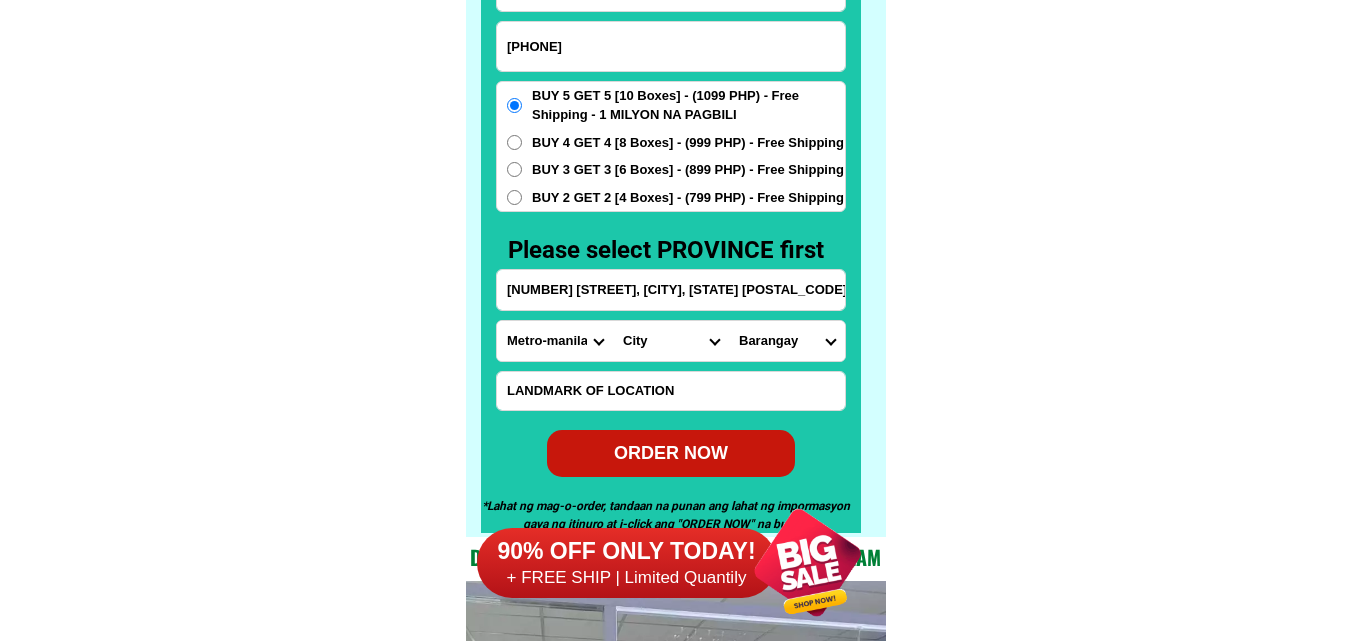 scroll, scrollTop: 15746, scrollLeft: 0, axis: vertical 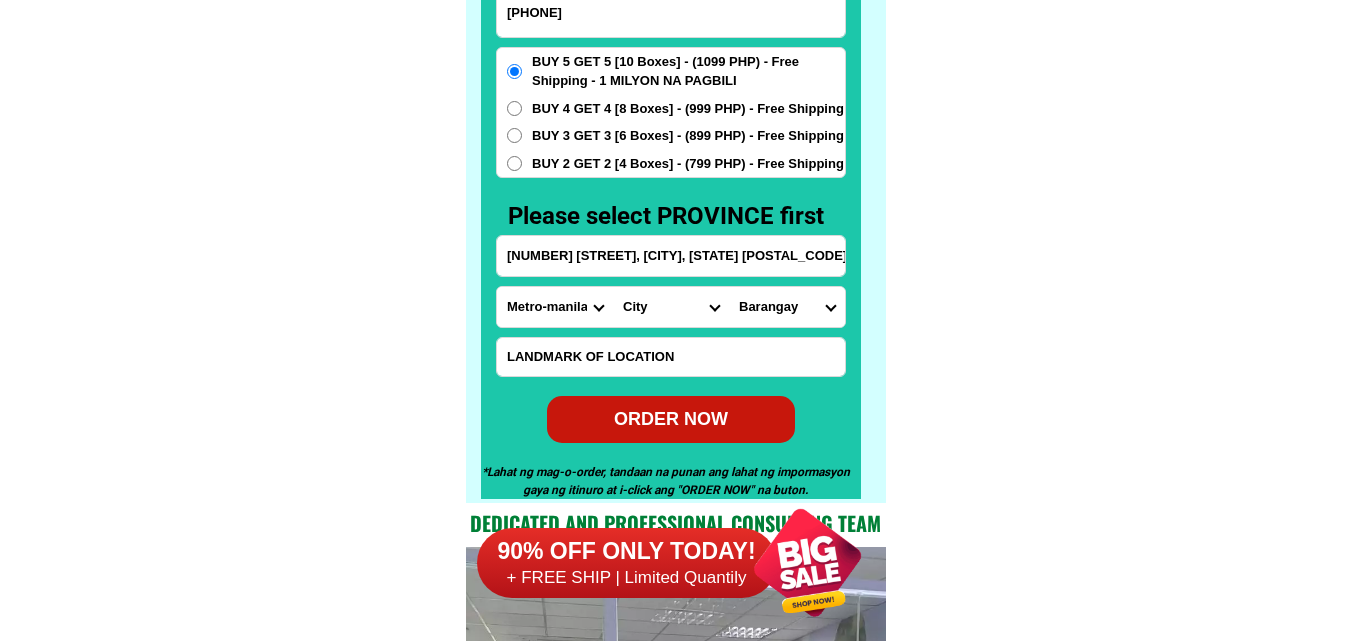 click on "ORDER NOW" at bounding box center [671, 418] 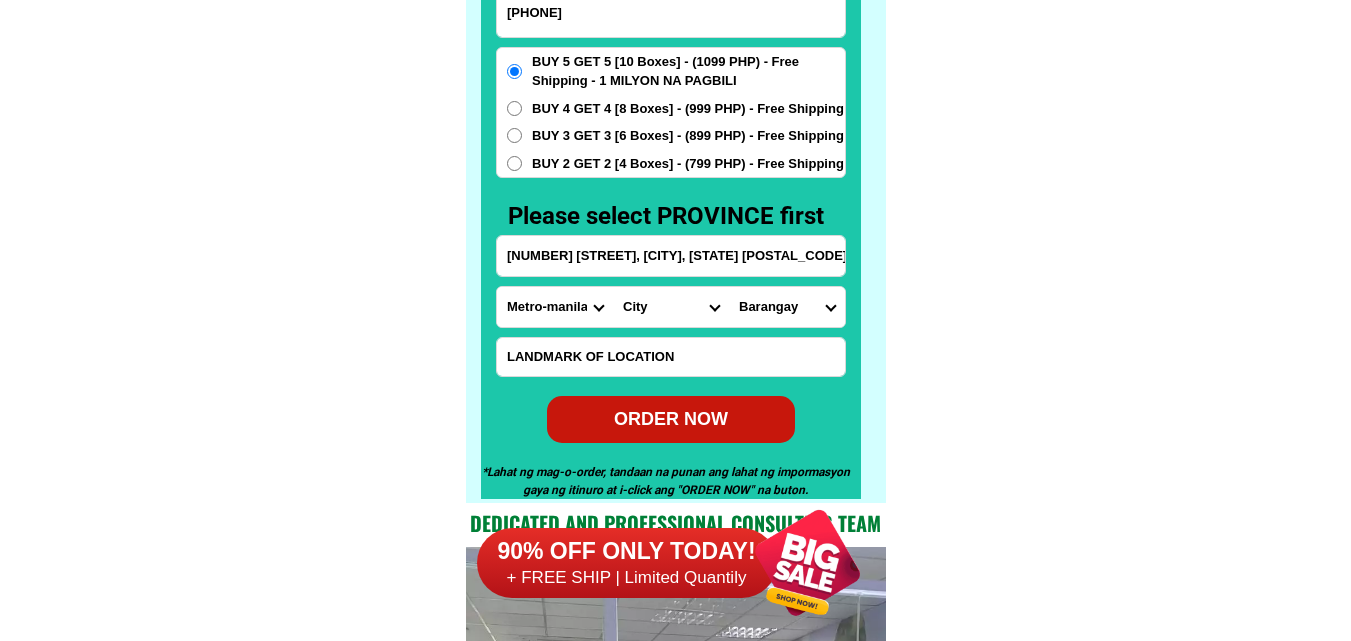 type on "21 Aberdeen st bfparklane bf pqe city" 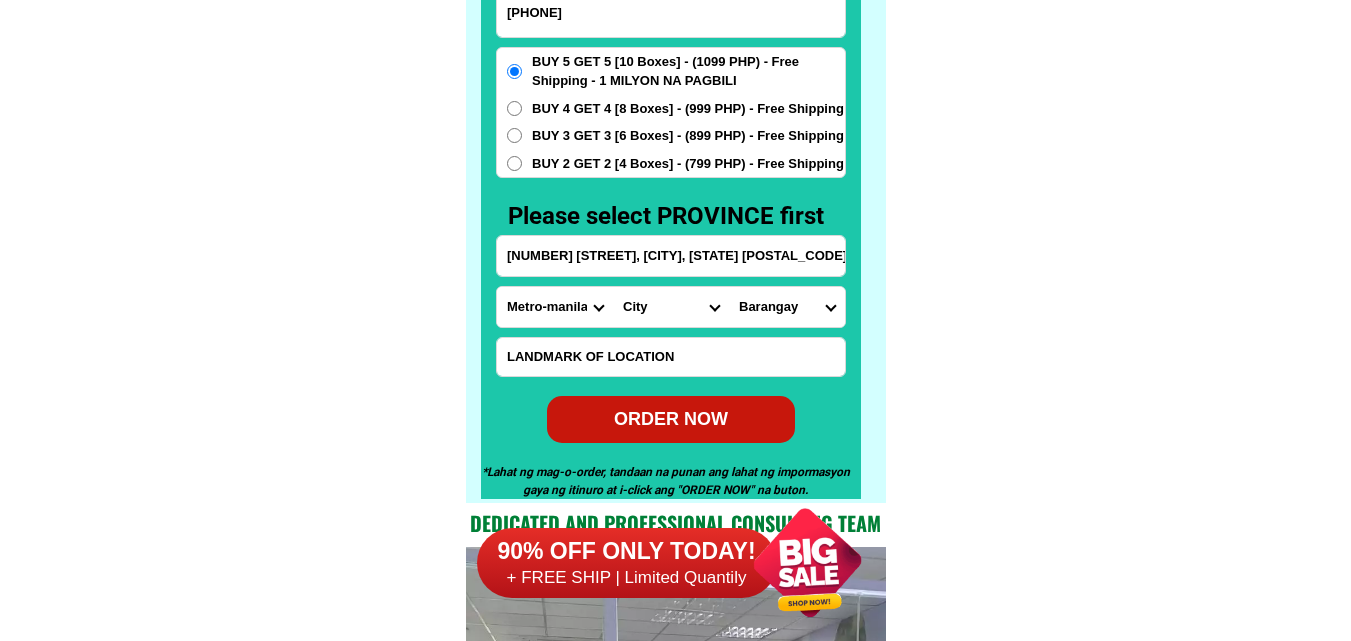 radio on "true" 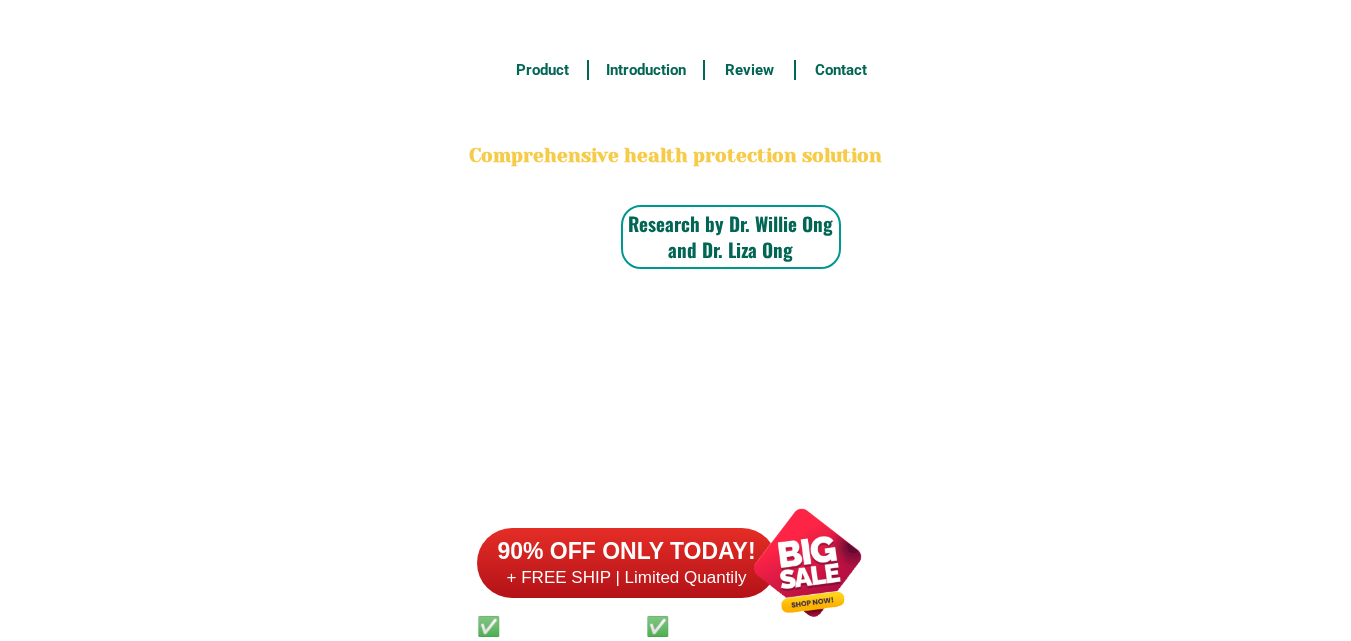 scroll, scrollTop: 15646, scrollLeft: 0, axis: vertical 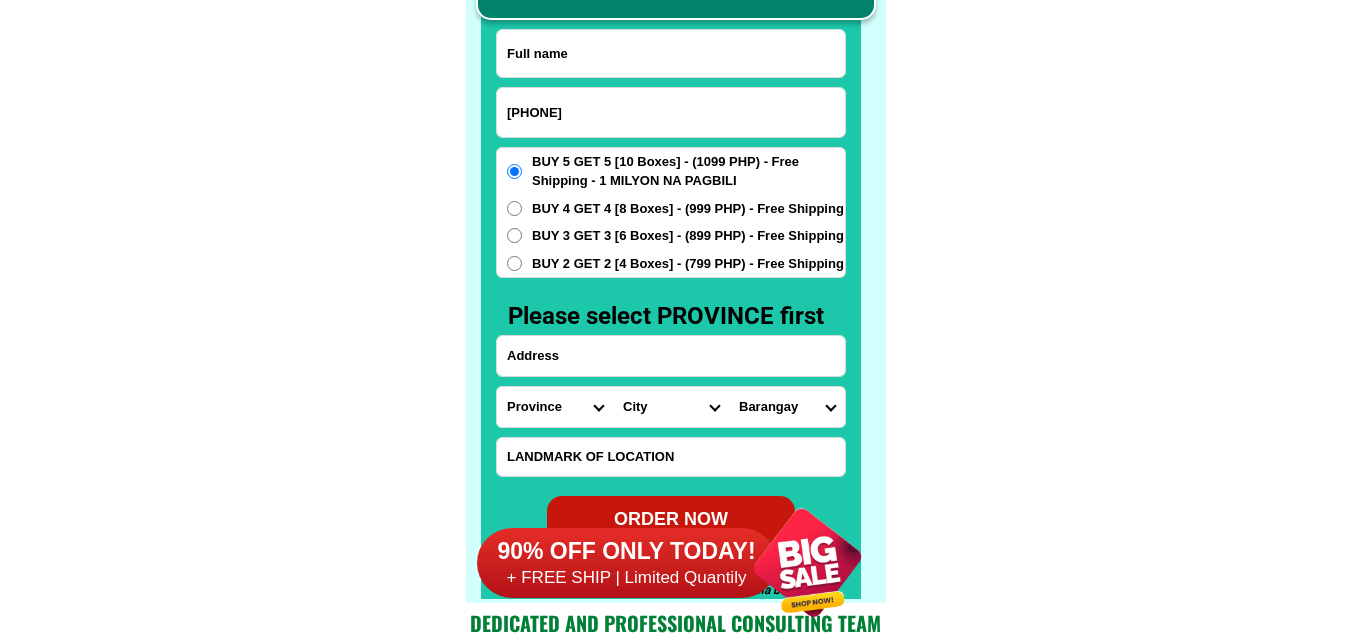 type on "[PHONE]" 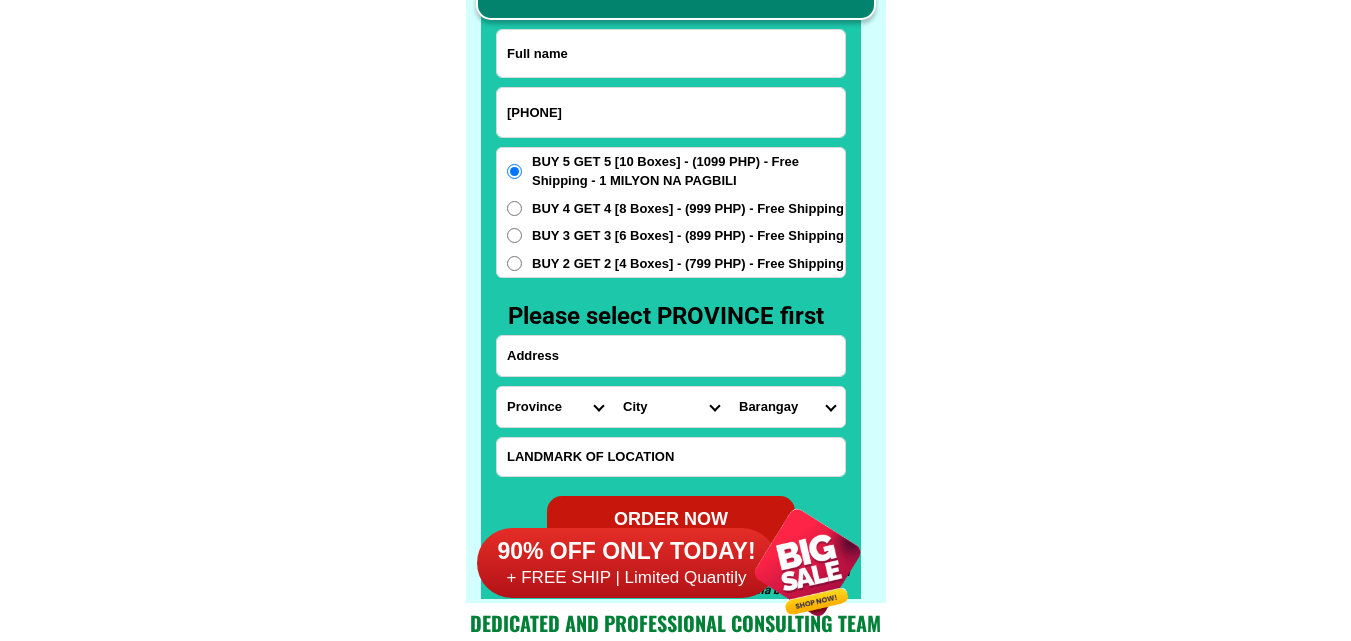 drag, startPoint x: 570, startPoint y: 50, endPoint x: 480, endPoint y: 37, distance: 90.934044 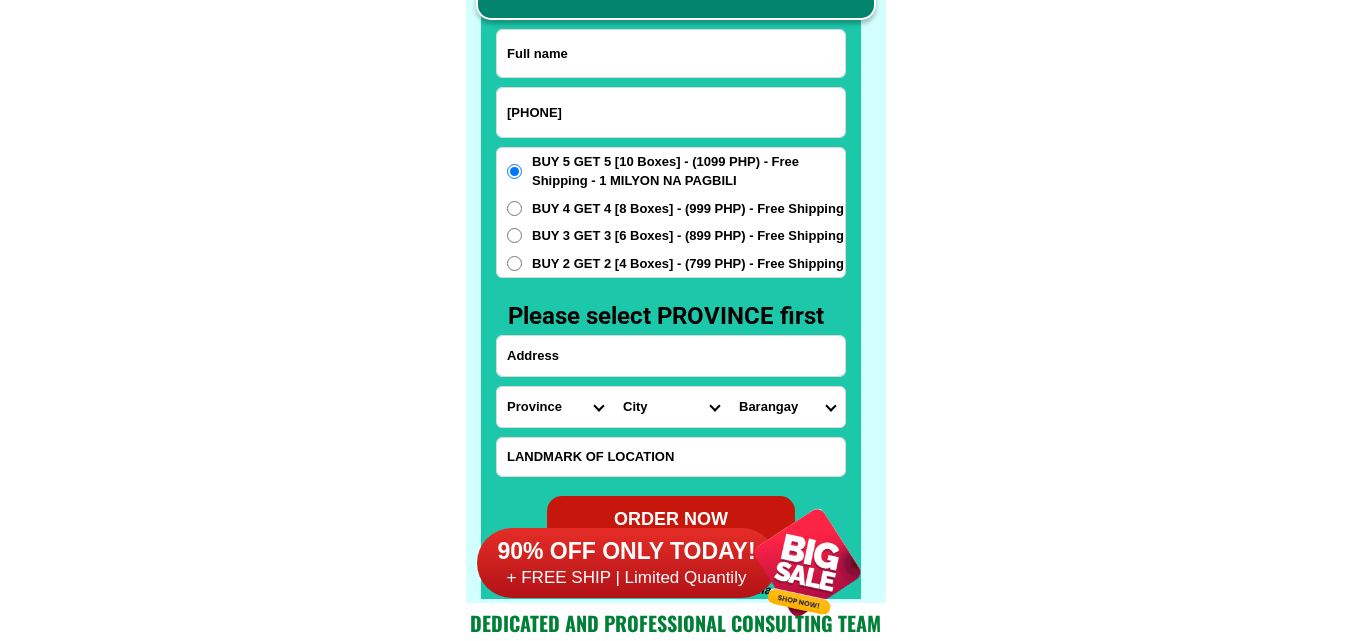 click at bounding box center [671, 53] 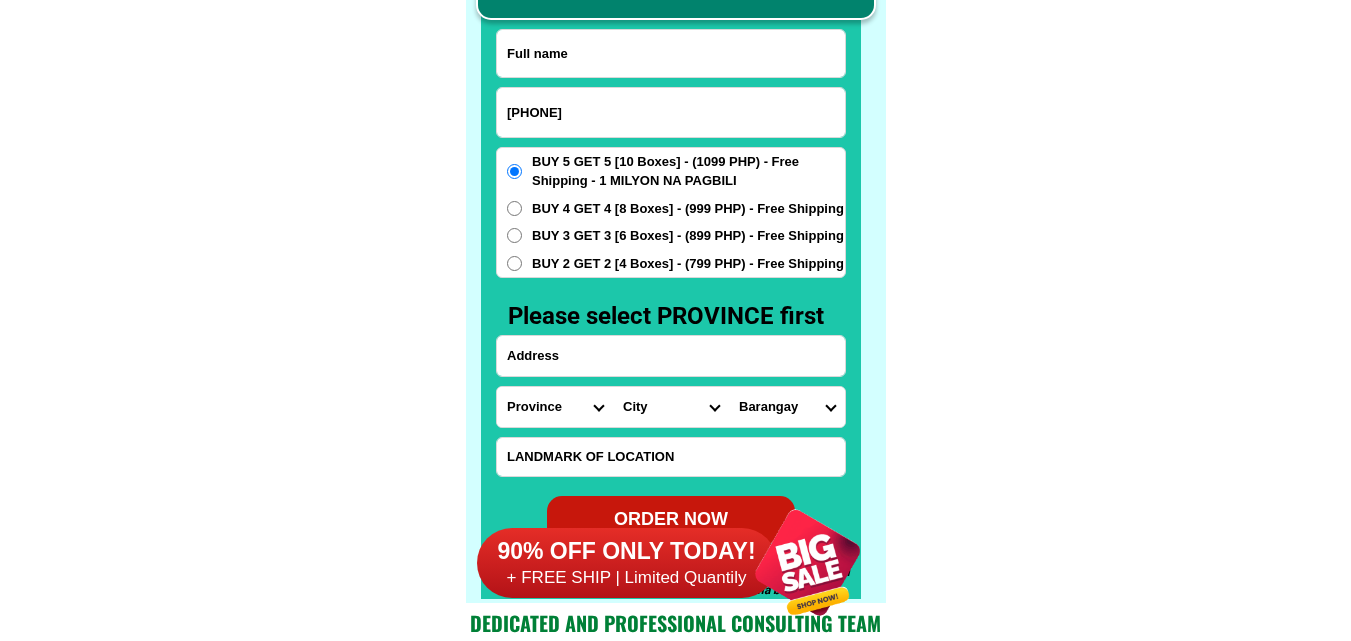 paste on "[FIRST] [LAST]" 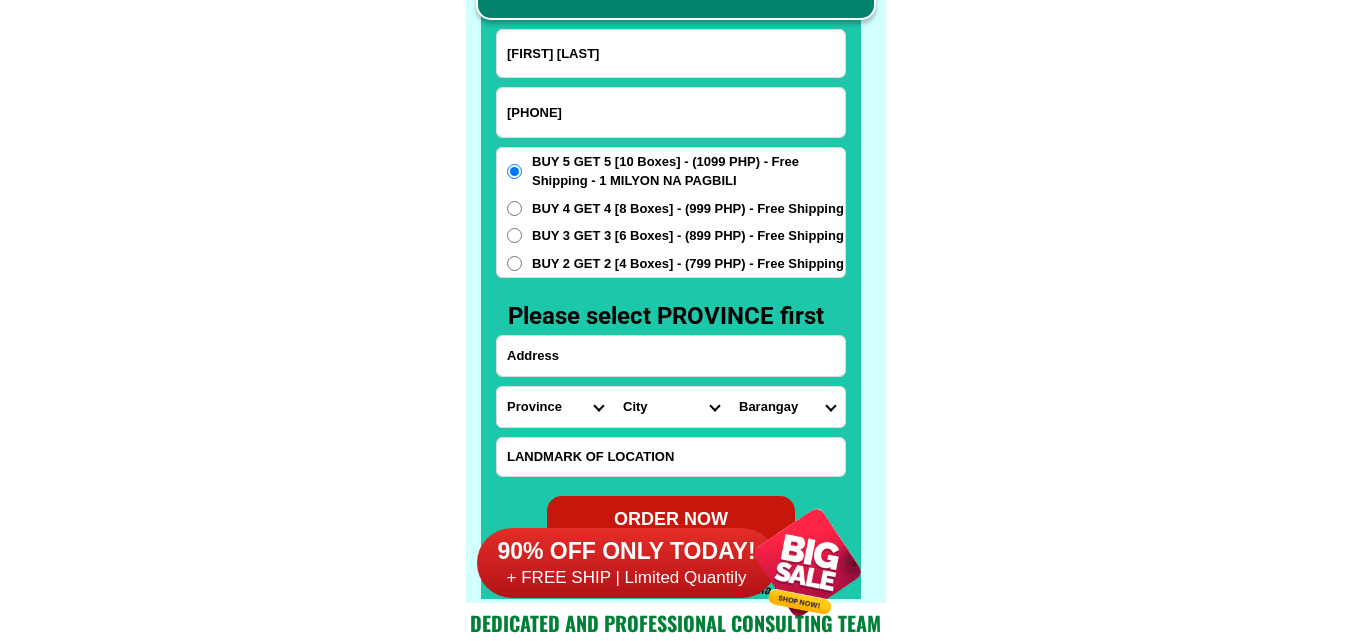 type on "[FIRST] [LAST]" 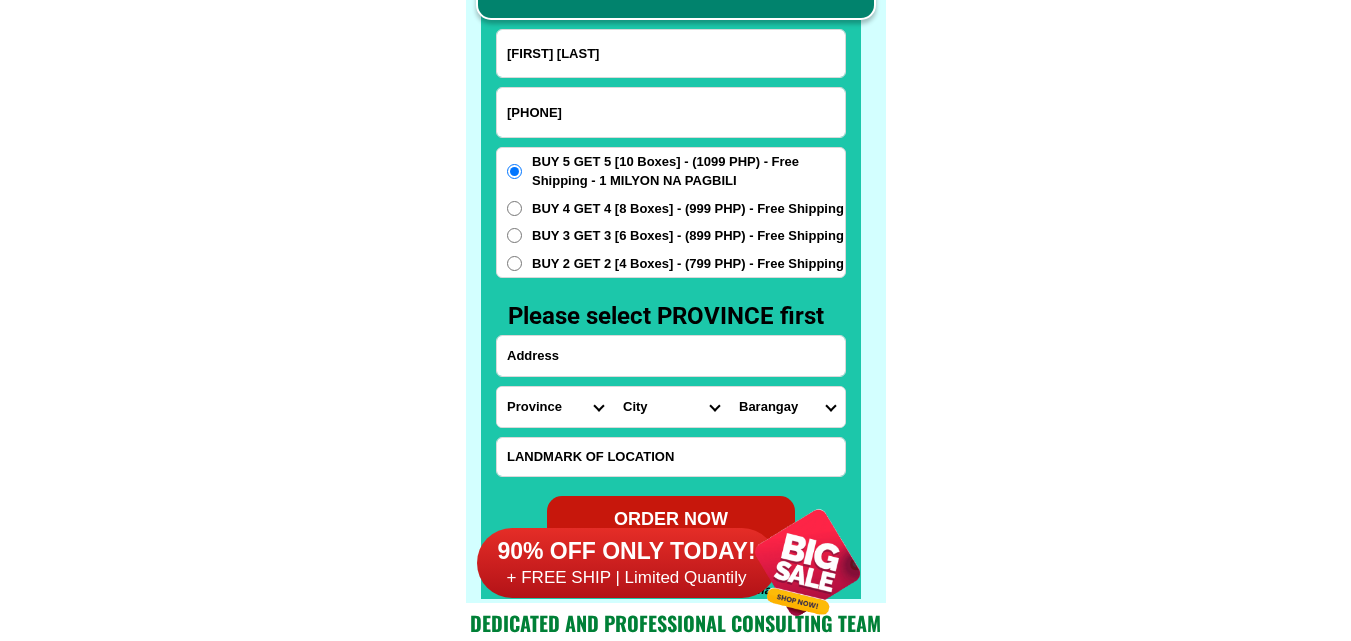 click at bounding box center [671, 356] 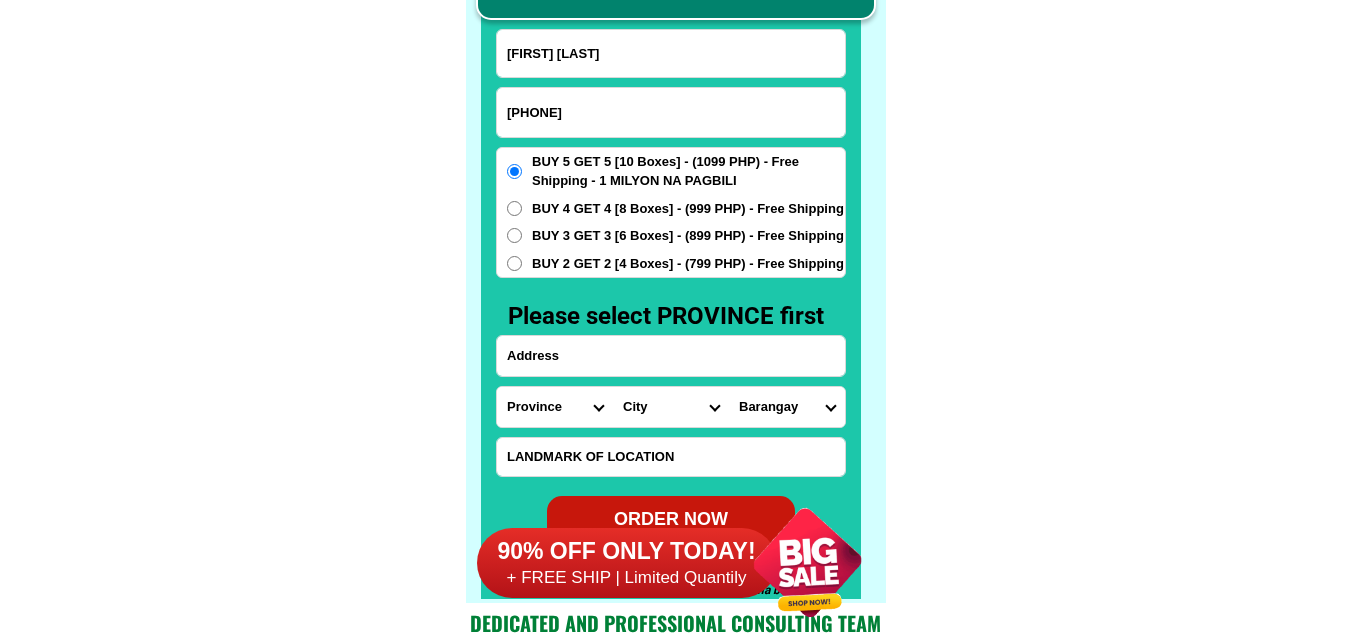 paste on "blk 36 lot 28 [LOCATION] [LOCATION] [LOCATION] [LOCATION] [LOCATION] land mark daluyan" 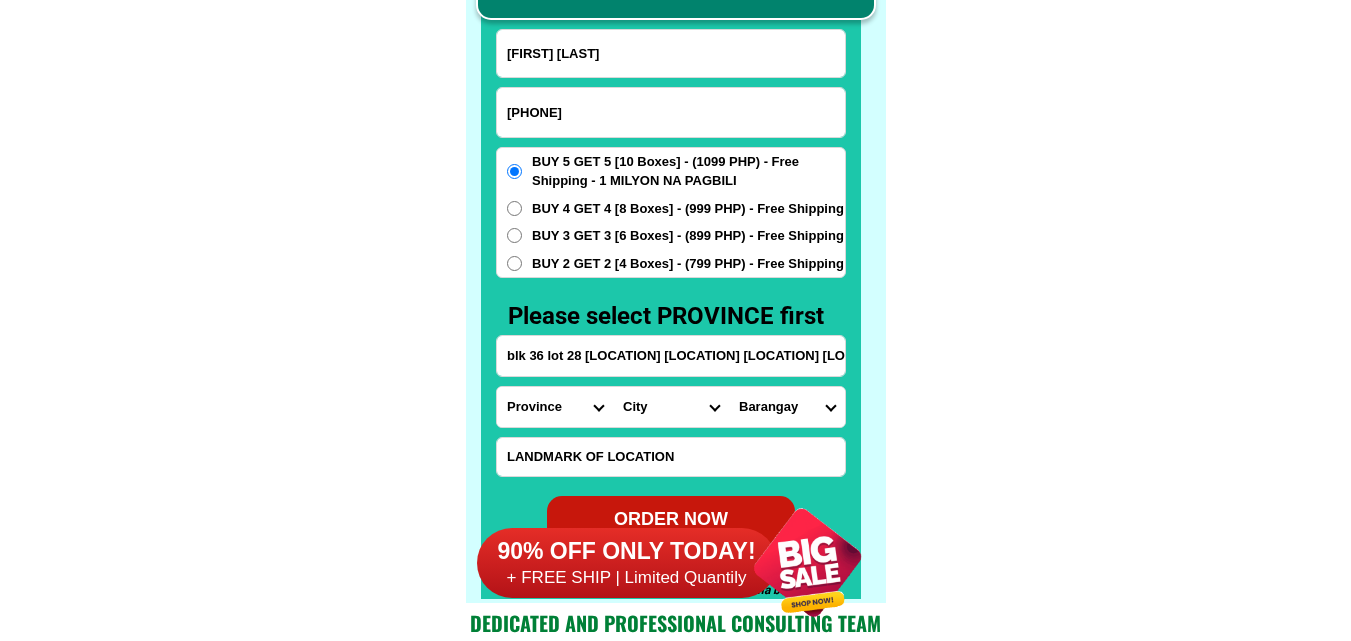 scroll, scrollTop: 0, scrollLeft: 93, axis: horizontal 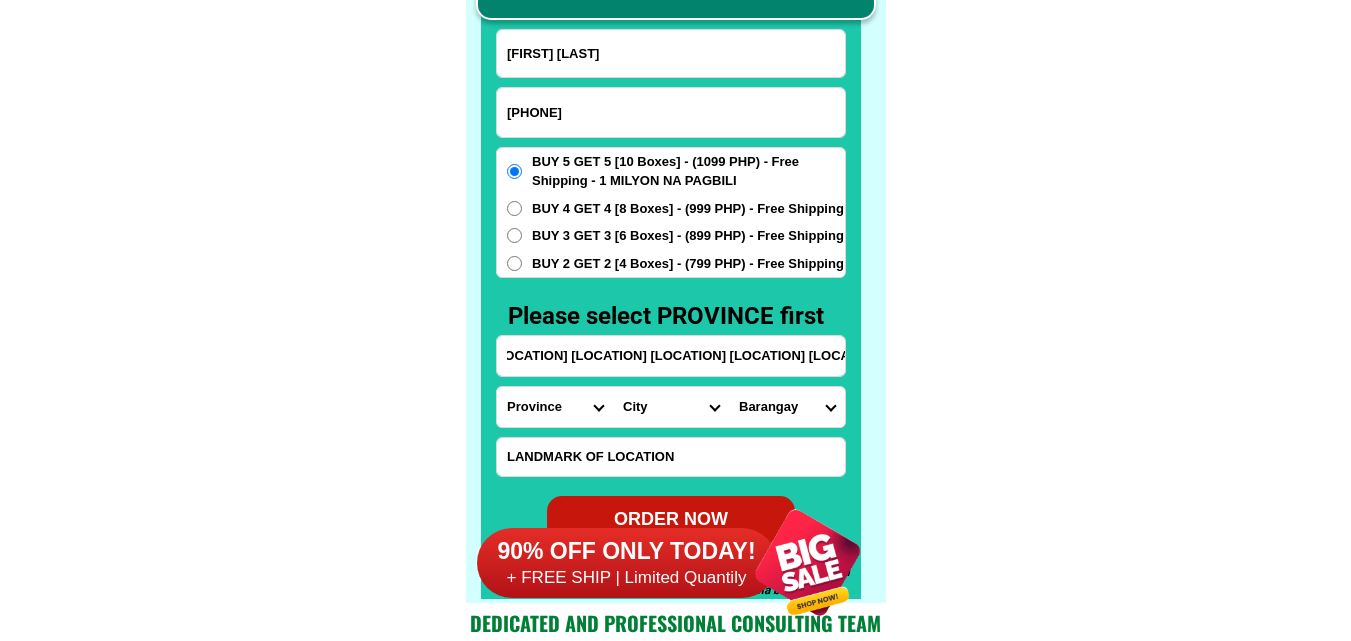 type on "blk 36 lot 28 [LOCATION] [LOCATION] [LOCATION] [LOCATION] [LOCATION] land mark daluyan" 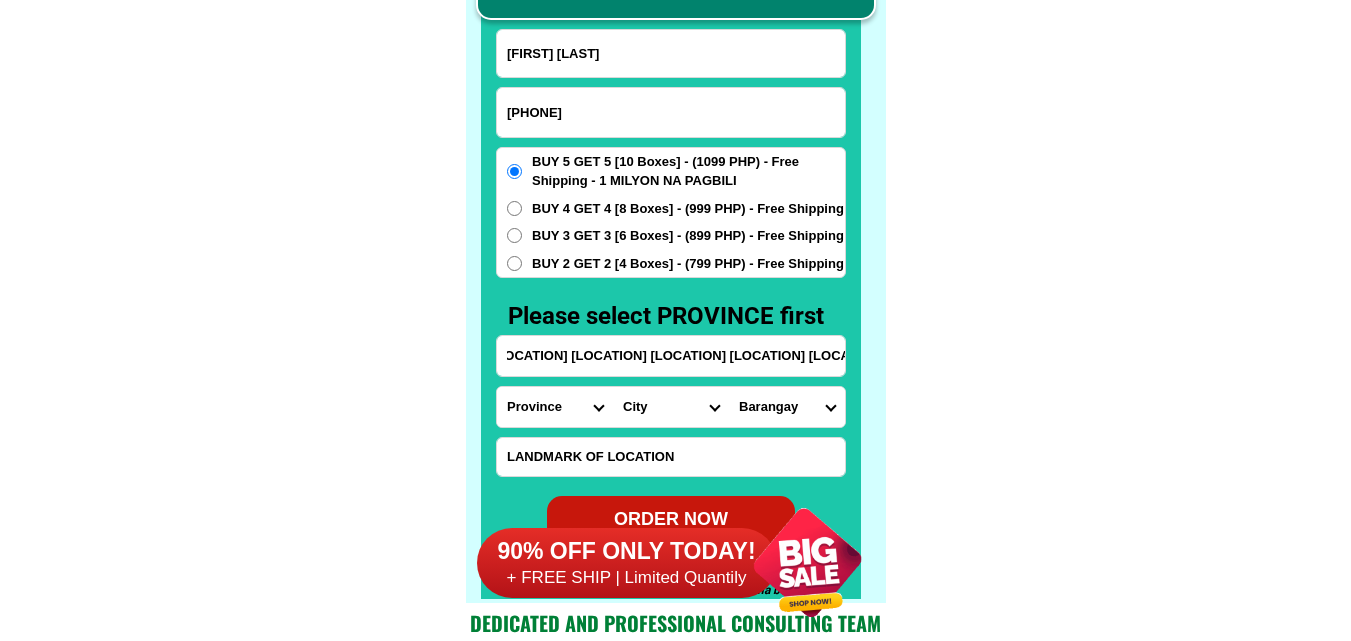 scroll, scrollTop: 0, scrollLeft: 0, axis: both 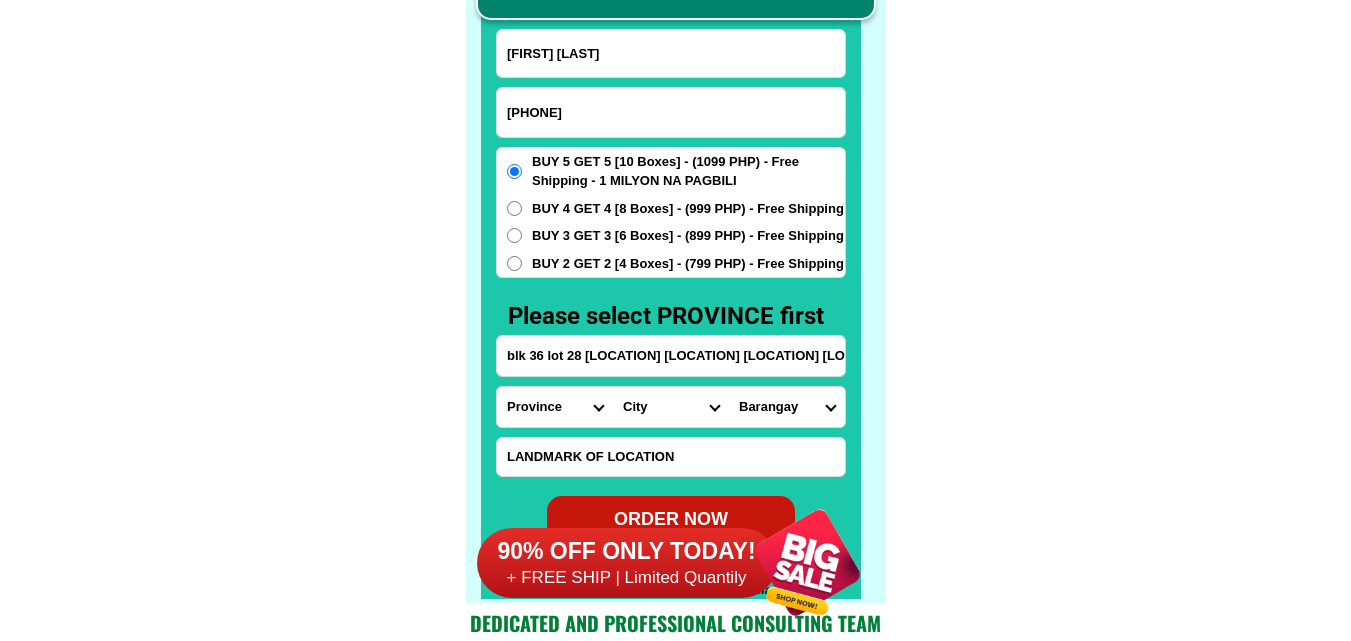 click on "Province Abra Agusan-del-norte Agusan-del-sur Aklan Albay Antique Apayao Aurora Basilan Bataan Batanes Batangas Benguet Biliran Bohol Bukidnon Bulacan Cagayan Camarines-norte Camarines-sur Camiguin Capiz Catanduanes Cavite Cebu Cotabato Davao-de-oro Davao-del-norte Davao-del-sur Davao-occidental Davao-oriental Dinagat-islands Eastern-samar Guimaras Ifugao Ilocos-norte Ilocos-sur Iloilo Isabela Kalinga La-union Laguna Lanao-del-norte Lanao-del-sur Leyte Maguindanao Marinduque Masbate Metro-manila Misamis-occidental Misamis-oriental Mountain-province Negros-occidental Negros-oriental Northern-samar Nueva-ecija Nueva-vizcaya Occidental-mindoro Oriental-mindoro Palawan Pampanga Pangasinan Quezon Quirino Rizal Romblon Sarangani Siquijor Sorsogon South-cotabato Southern-leyte Sultan-kudarat Sulu Surigao-del-norte Surigao-del-sur Tarlac Tawi-tawi Western-samar Zambales Zamboanga-del-norte Zamboanga-del-sur Zamboanga-sibugay" at bounding box center [555, 407] 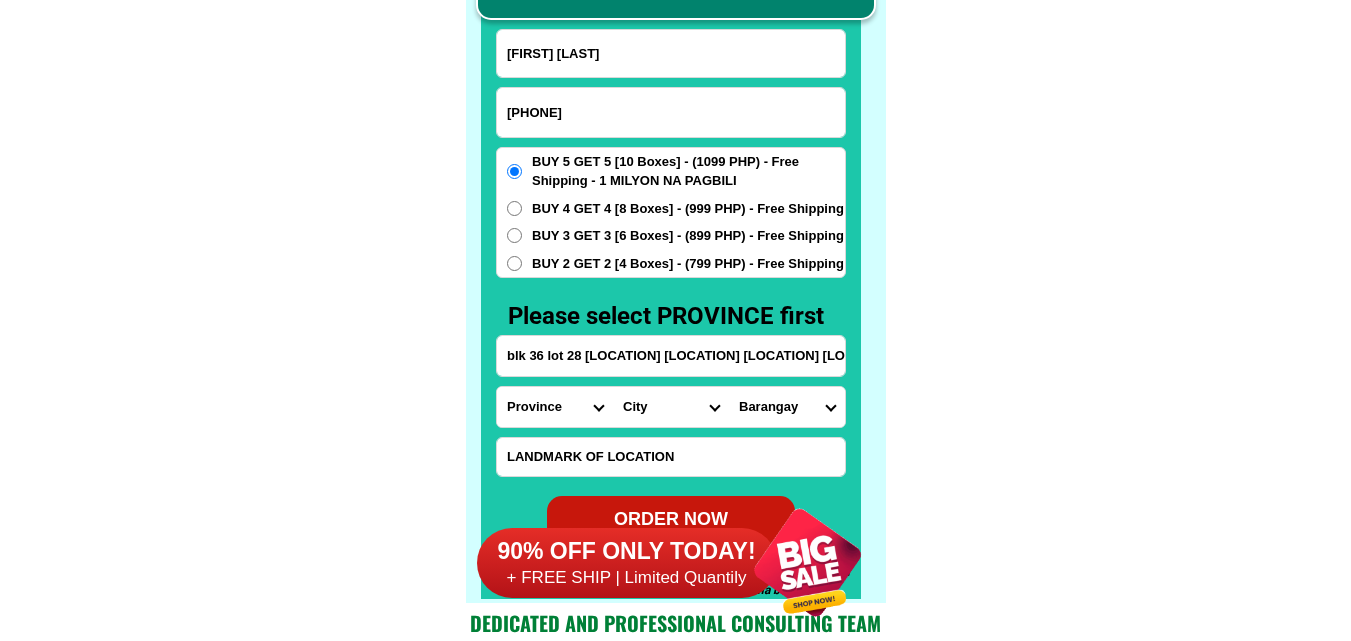 select on "63_826" 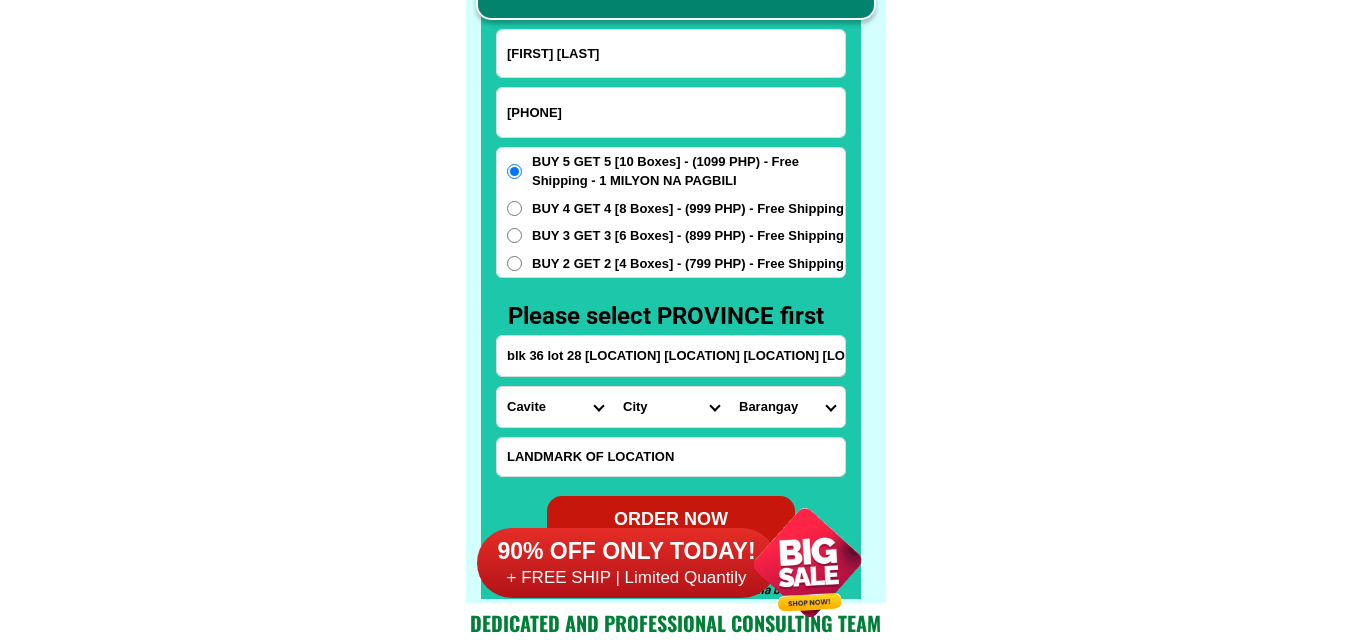 click on "Province Abra Agusan-del-norte Agusan-del-sur Aklan Albay Antique Apayao Aurora Basilan Bataan Batanes Batangas Benguet Biliran Bohol Bukidnon Bulacan Cagayan Camarines-norte Camarines-sur Camiguin Capiz Catanduanes Cavite Cebu Cotabato Davao-de-oro Davao-del-norte Davao-del-sur Davao-occidental Davao-oriental Dinagat-islands Eastern-samar Guimaras Ifugao Ilocos-norte Ilocos-sur Iloilo Isabela Kalinga La-union Laguna Lanao-del-norte Lanao-del-sur Leyte Maguindanao Marinduque Masbate Metro-manila Misamis-occidental Misamis-oriental Mountain-province Negros-occidental Negros-oriental Northern-samar Nueva-ecija Nueva-vizcaya Occidental-mindoro Oriental-mindoro Palawan Pampanga Pangasinan Quezon Quirino Rizal Romblon Sarangani Siquijor Sorsogon South-cotabato Southern-leyte Sultan-kudarat Sulu Surigao-del-norte Surigao-del-sur Tarlac Tawi-tawi Western-samar Zambales Zamboanga-del-norte Zamboanga-del-sur Zamboanga-sibugay" at bounding box center [555, 407] 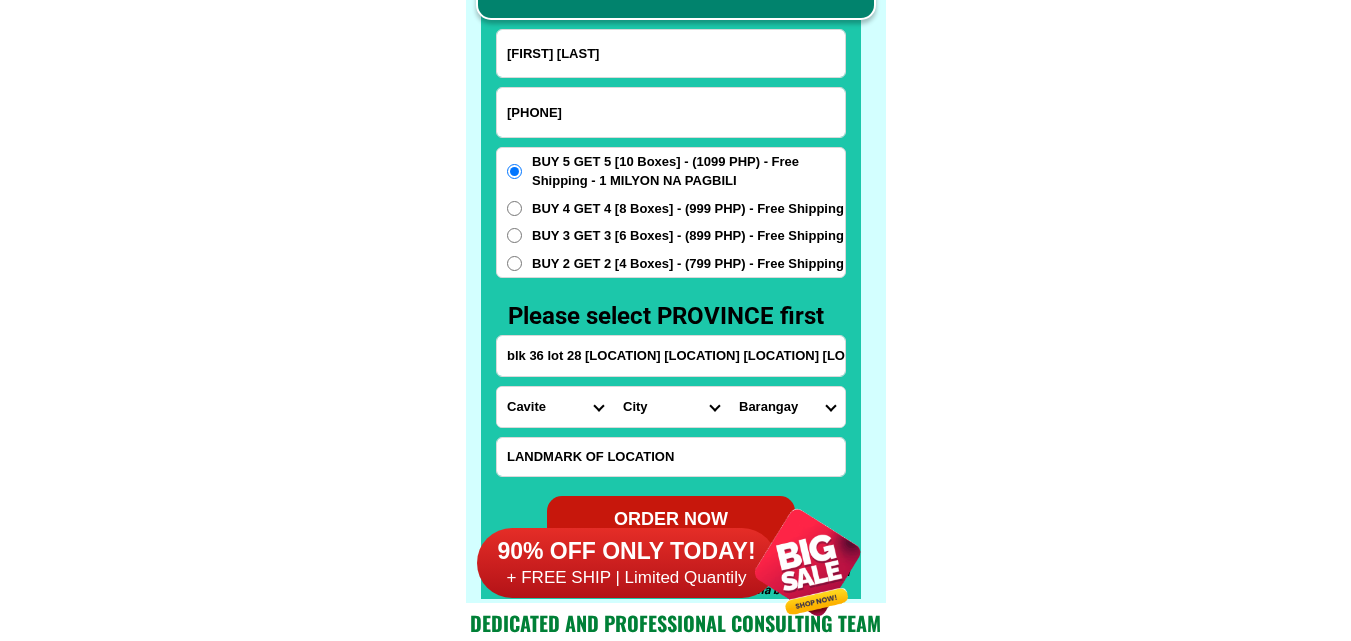 click on "blk 36 lot 28 [LOCATION] [LOCATION] [LOCATION] [LOCATION] [LOCATION] land mark daluyan" at bounding box center [671, 356] 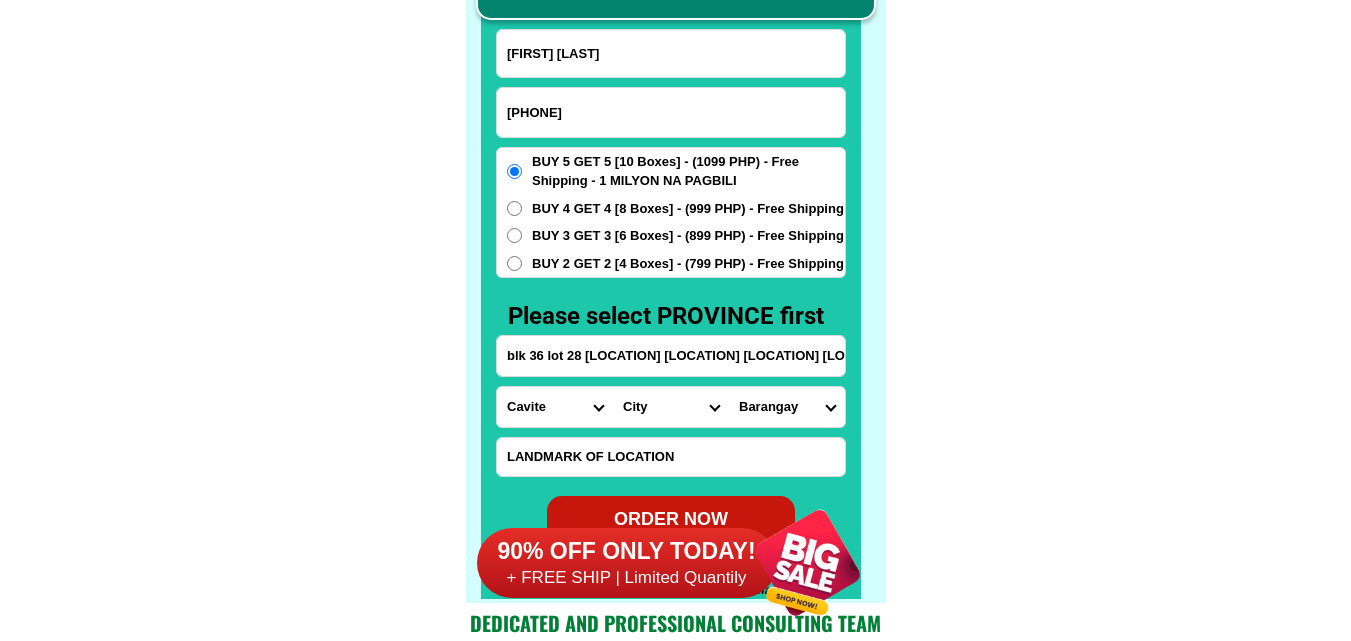 click on "[CITY] [CITY] [CITY] [CITY] [CITY] [CITY] [CITY] [CITY] [CITY] [CITY] [CITY] [CITY] [CITY] [CITY] [CITY] [CITY] [CITY] [CITY] [CITY] [CITY] [CITY] [CITY] [CITY]" at bounding box center [671, 407] 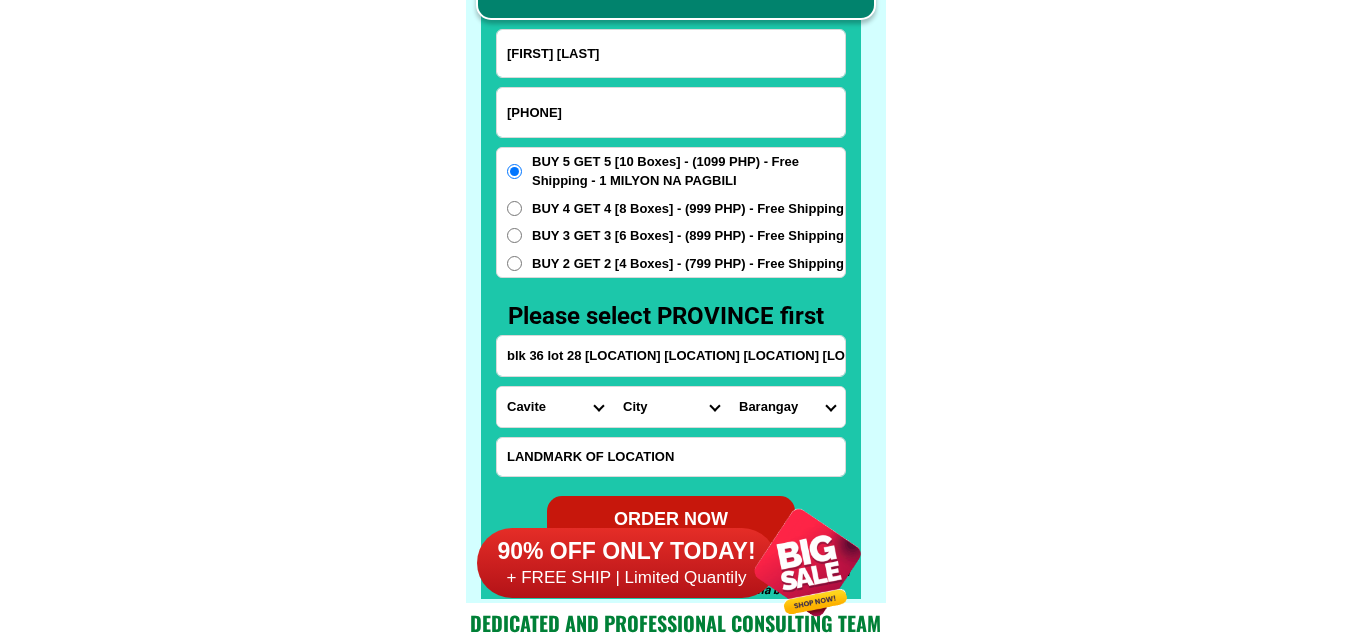 select on "[PHONE]" 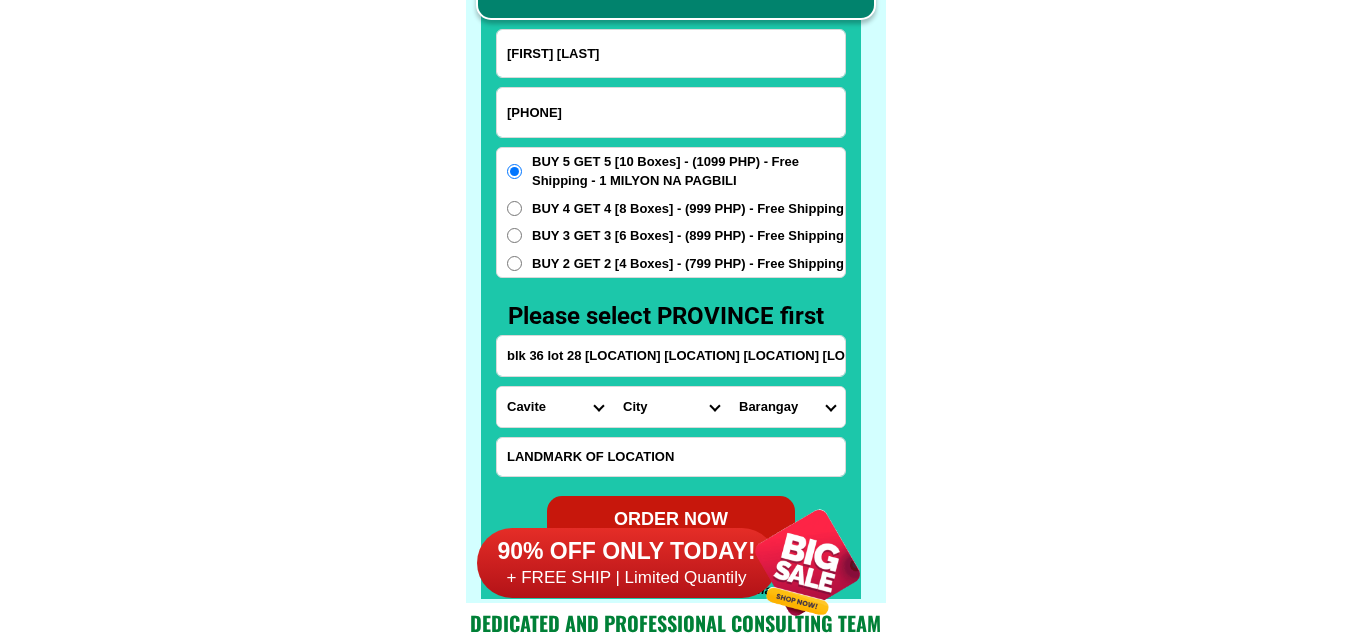 click on "[CITY] [CITY] [CITY] [CITY] [CITY] [CITY] [CITY] [CITY] [CITY] [CITY] [CITY] [CITY] [CITY] [CITY] [CITY] [CITY] [CITY] [CITY] [CITY] [CITY] [CITY] [CITY] [CITY]" at bounding box center [671, 407] 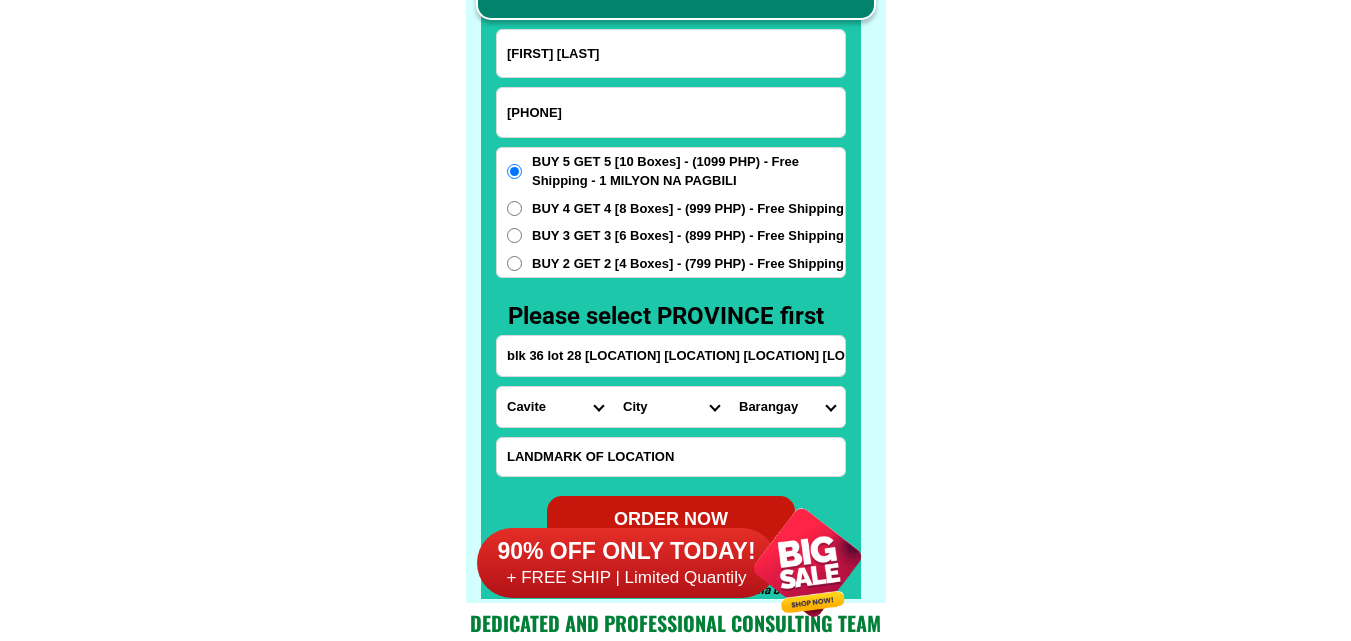 click on "[BARANGAY] [BARANGAY] [BARANGAY] [BARANGAY] [BARANGAY] [BARANGAY] [BARANGAY] [BARANGAY] [BARANGAY] [BARANGAY] [BARANGAY] [BARANGAY] [BARANGAY] [BARANGAY] [BARANGAY] [BARANGAY] [BARANGAY] [BARANGAY] [BARANGAY] [BARANGAY] [BARANGAY] [BARANGAY] [BARANGAY] [BARANGAY] [BARANGAY] [BARANGAY] [BARANGAY] [BARANGAY] [BARANGAY] [BARANGAY] [BARANGAY] [BARANGAY] [BARANGAY] [BARANGAY] [BARANGAY] [BARANGAY] [BARANGAY]" at bounding box center (787, 407) 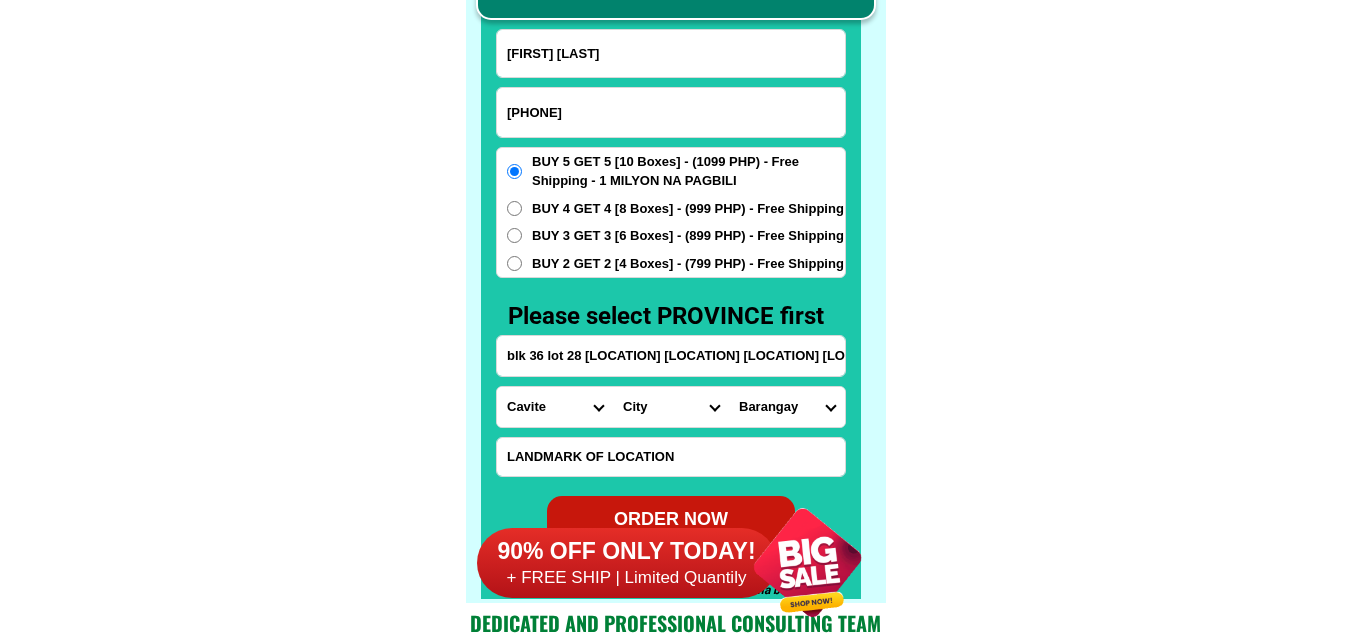 click on "[BARANGAY] [BARANGAY] [BARANGAY] [BARANGAY] [BARANGAY] [BARANGAY] [BARANGAY] [BARANGAY] [BARANGAY] [BARANGAY] [BARANGAY] [BARANGAY] [BARANGAY] [BARANGAY] [BARANGAY] [BARANGAY] [BARANGAY] [BARANGAY] [BARANGAY] [BARANGAY] [BARANGAY] [BARANGAY] [BARANGAY] [BARANGAY] [BARANGAY] [BARANGAY] [BARANGAY] [BARANGAY] [BARANGAY] [BARANGAY] [BARANGAY] [BARANGAY] [BARANGAY] [BARANGAY] [BARANGAY] [BARANGAY] [BARANGAY]" at bounding box center (787, 407) 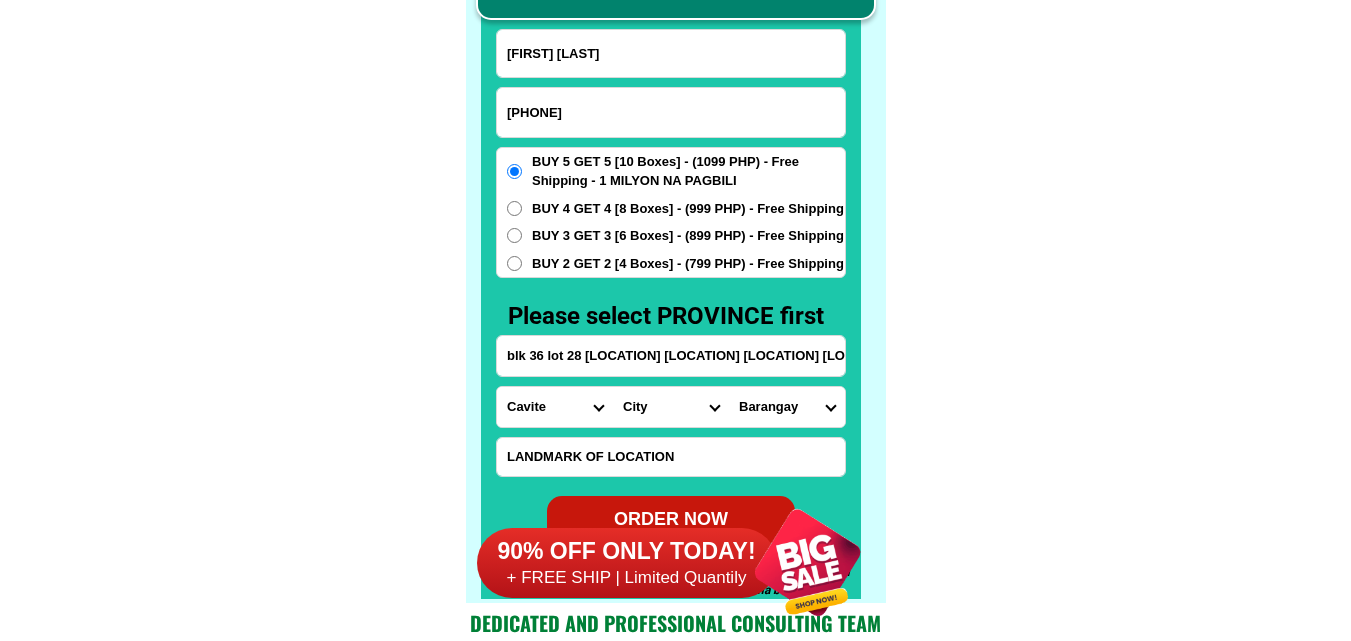 click on "[BARANGAY] [BARANGAY] [BARANGAY] [BARANGAY] [BARANGAY] [BARANGAY] [BARANGAY] [BARANGAY] [BARANGAY] [BARANGAY] [BARANGAY] [BARANGAY] [BARANGAY] [BARANGAY] [BARANGAY] [BARANGAY] [BARANGAY] [BARANGAY] [BARANGAY] [BARANGAY] [BARANGAY] [BARANGAY] [BARANGAY] [BARANGAY] [BARANGAY] [BARANGAY] [BARANGAY] [BARANGAY] [BARANGAY] [BARANGAY] [BARANGAY] [BARANGAY] [BARANGAY] [BARANGAY] [BARANGAY] [BARANGAY] [BARANGAY]" at bounding box center [787, 407] 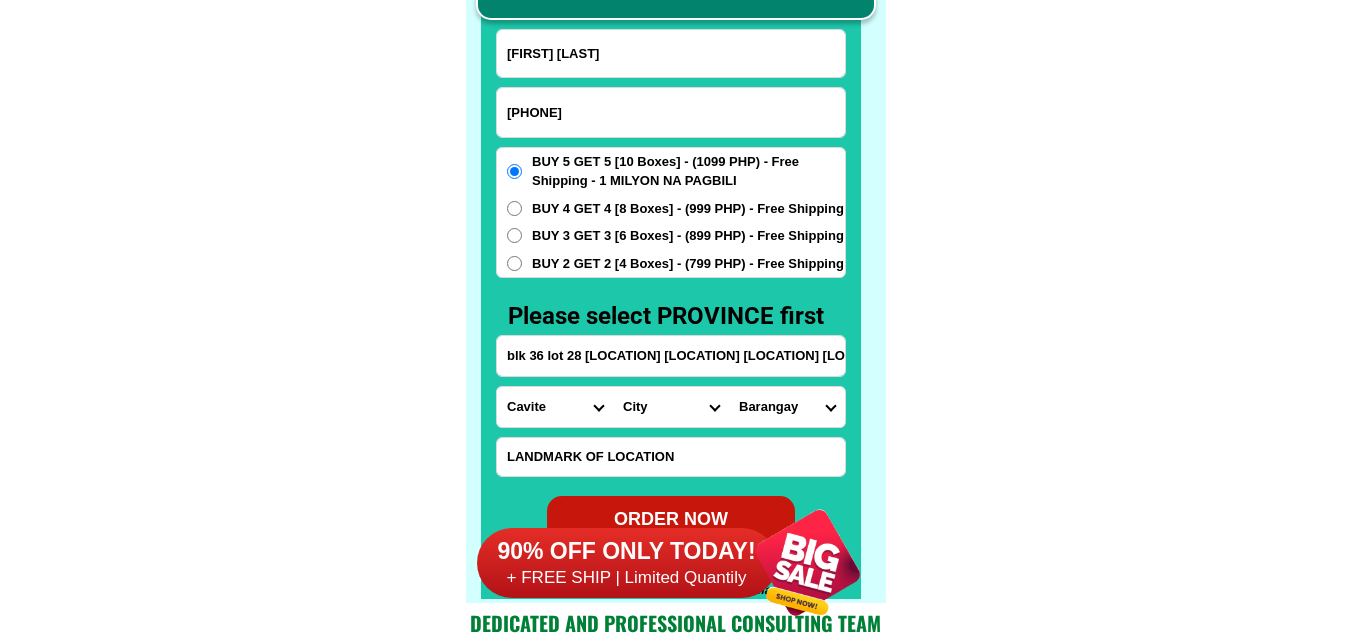 select on "[PHONE]" 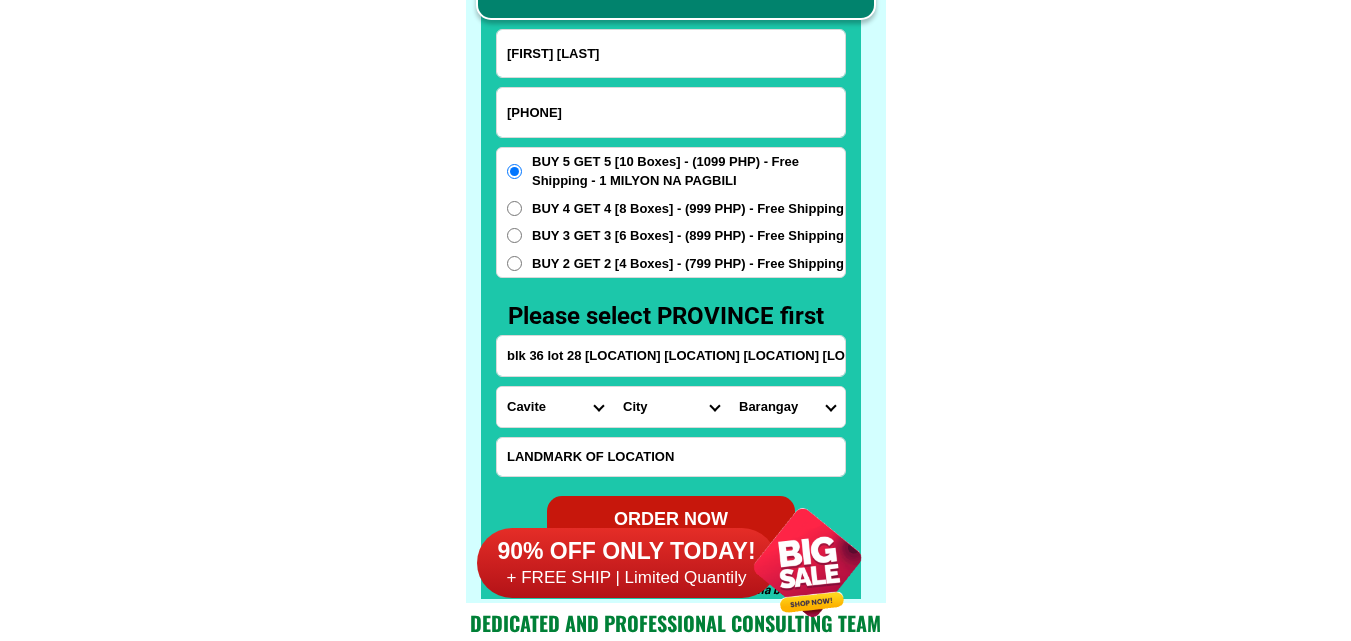 click on "[BARANGAY] [BARANGAY] [BARANGAY] [BARANGAY] [BARANGAY] [BARANGAY] [BARANGAY] [BARANGAY] [BARANGAY] [BARANGAY] [BARANGAY] [BARANGAY] [BARANGAY] [BARANGAY] [BARANGAY] [BARANGAY] [BARANGAY] [BARANGAY] [BARANGAY] [BARANGAY] [BARANGAY] [BARANGAY] [BARANGAY] [BARANGAY] [BARANGAY] [BARANGAY] [BARANGAY] [BARANGAY] [BARANGAY] [BARANGAY] [BARANGAY] [BARANGAY] [BARANGAY] [BARANGAY] [BARANGAY] [BARANGAY] [BARANGAY]" at bounding box center (787, 407) 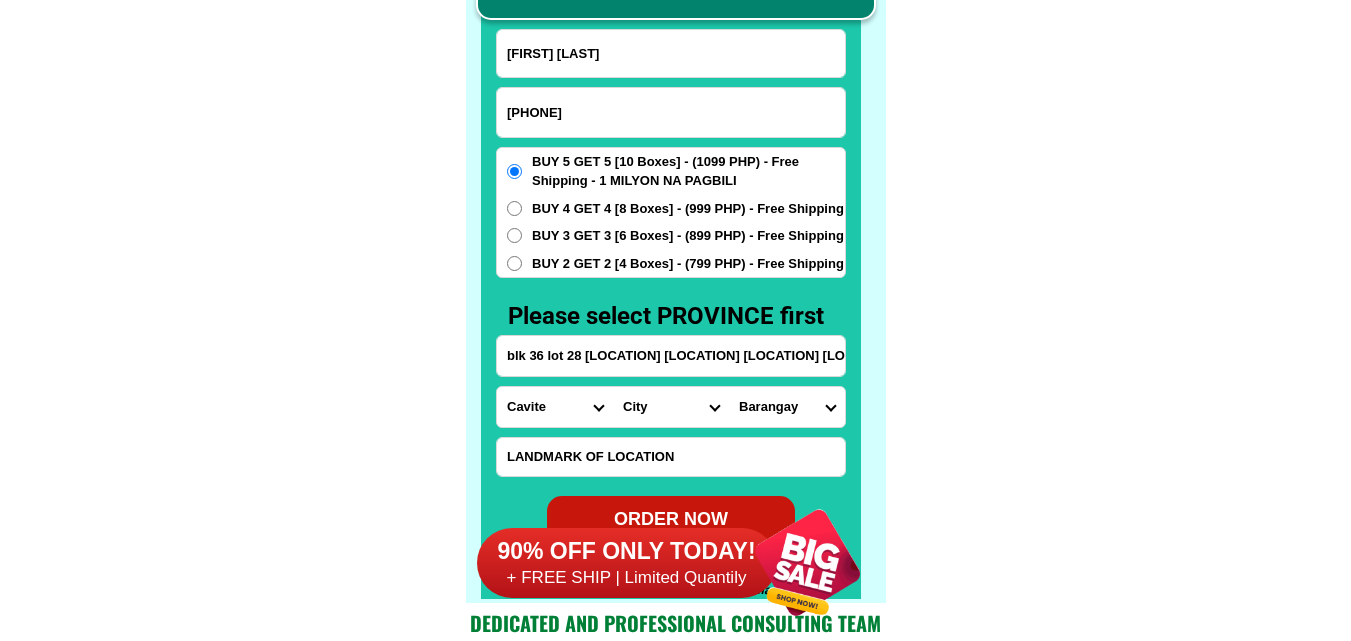 click on "FREE SHIPPING NATIONWIDE Contact Review Introduction Product BONA VITA COFFEE Comprehensive health protection solution
Research by Dr. Willie Ong and Dr. Liza Ong ✅ 𝙰𝚗𝚝𝚒 𝙲𝚊𝚗𝚌𝚎𝚛 ✅ 𝙰𝚗𝚝𝚒 𝚂𝚝𝚛𝚘𝚔𝚎
✅ 𝙰𝚗𝚝𝚒 𝙳𝚒𝚊𝚋𝚎𝚝𝚒𝚌 ✅ 𝙳𝚒𝚊𝚋𝚎𝚝𝚎𝚜 FAKE VS ORIGINAL Noon: nagkaroon ng cancer, hindi makalakad ng normal pagkatapos: uminom ng Bonavita dalawang beses sa isang araw, maaaring maglakad nang mag-isa, bawasan ang mga sintomas ng kanser The product has been certified for
safety and effectiveness Prevent and combat signs of diabetes, hypertension, and cardiovascular diseases Helps strengthen bones and joints Prevent cancer Reduce excess fat Anti-aging BONAVITA CAFE WITH HYDROLYZED COLLAGEN Enemy of the cause of disease LIZA ONG Doc Nutrition Department of Philippines General Hospital shared that BONA VITA CAFE sprouts are the panacea in anti - aging and anti-disease. Start After 1 week" at bounding box center [675, -6201] 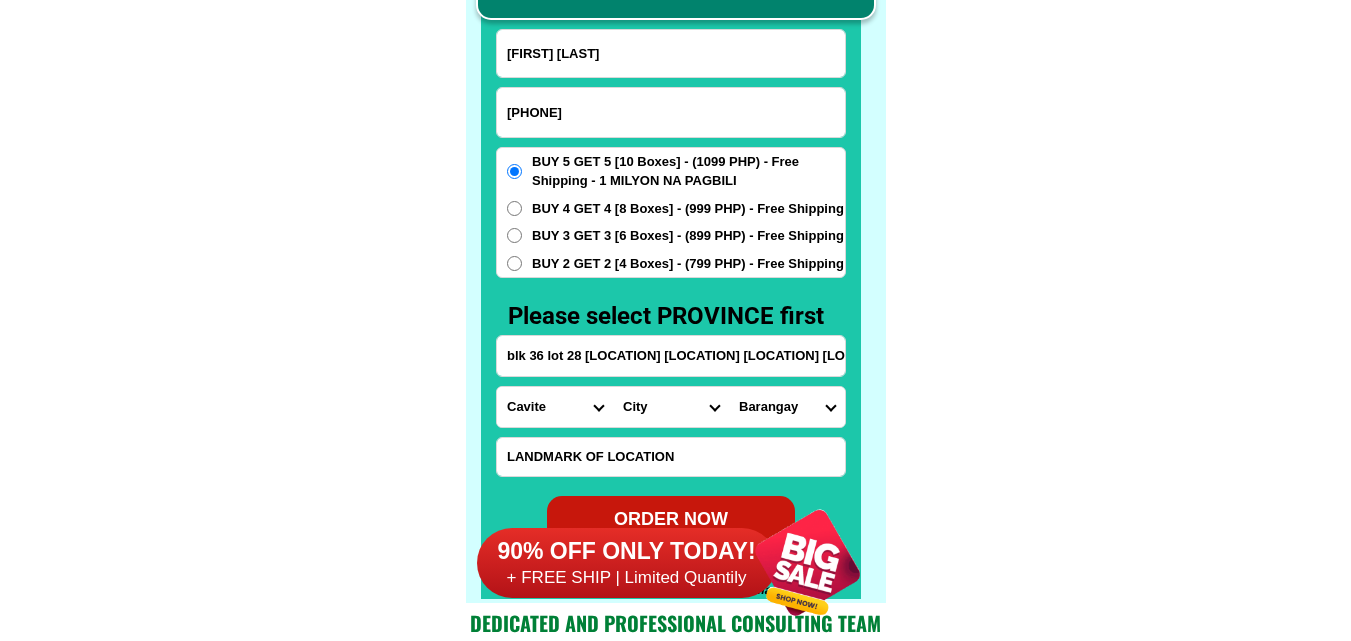 click on "BUY 3 GET 3 [6 Boxes] - (899 PHP) - Free Shipping" at bounding box center (688, 236) 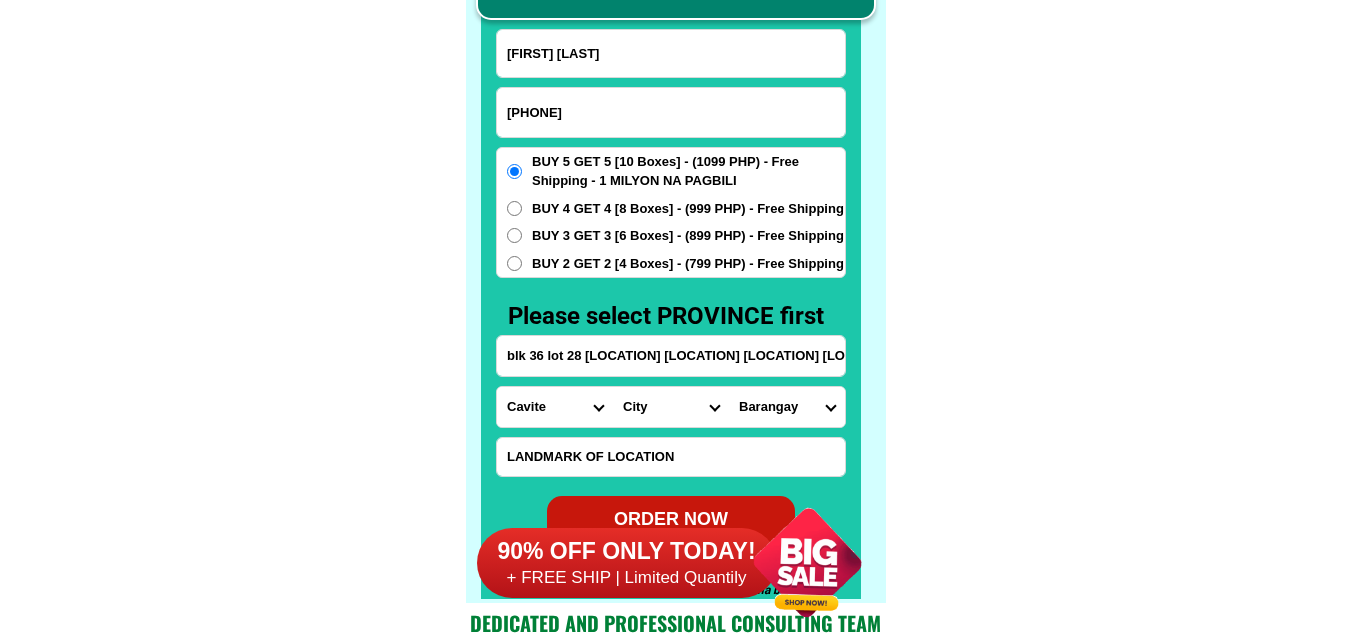 click on "BUY 3 GET 3 [6 Boxes] - (899 PHP) - Free Shipping" at bounding box center [514, 235] 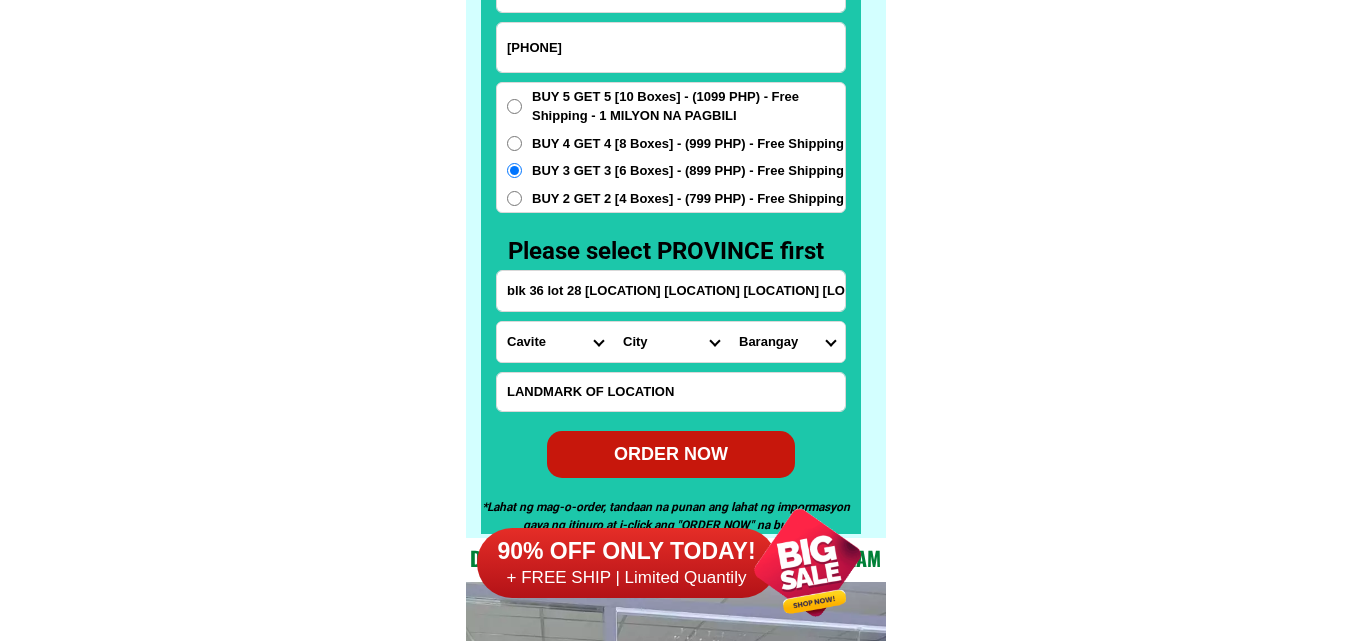 scroll, scrollTop: 15746, scrollLeft: 0, axis: vertical 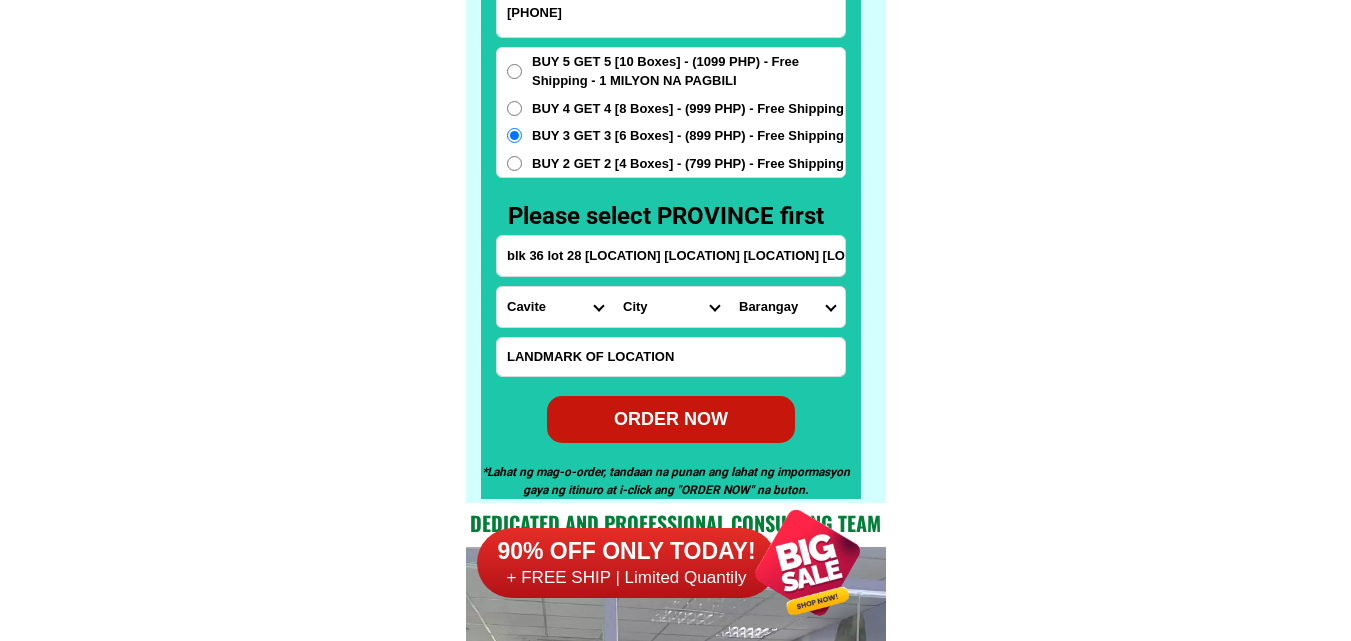 click on "ORDER NOW" at bounding box center [671, 419] 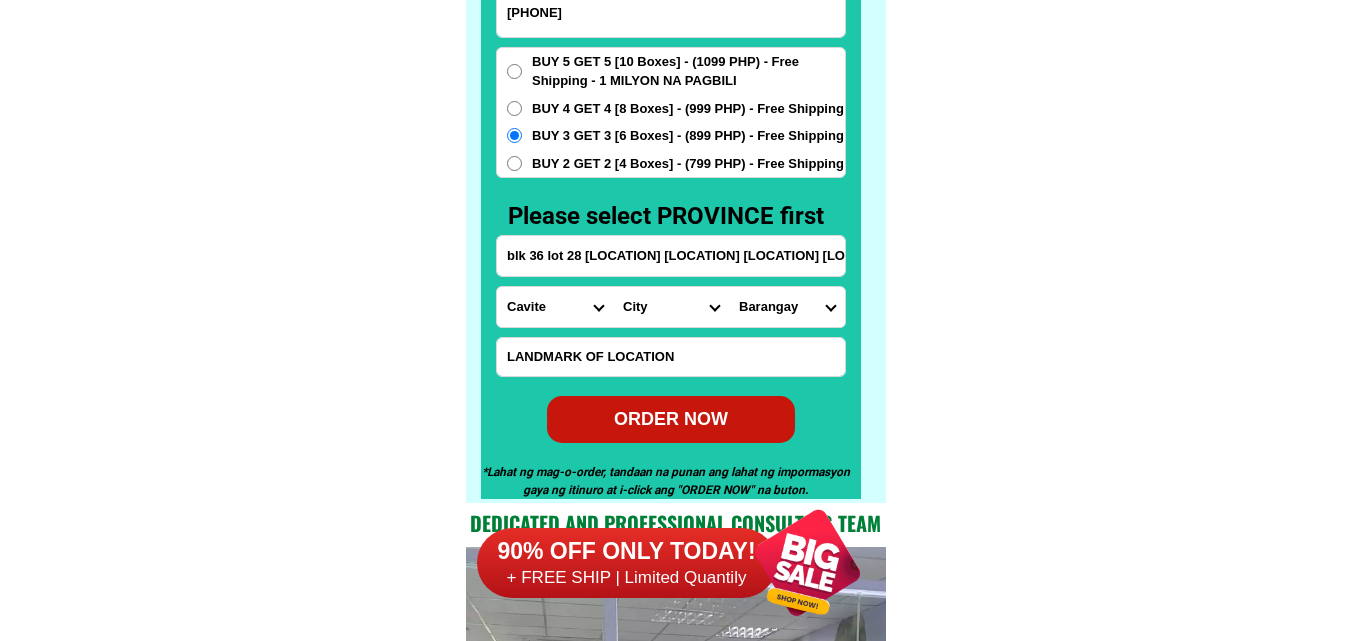radio on "true" 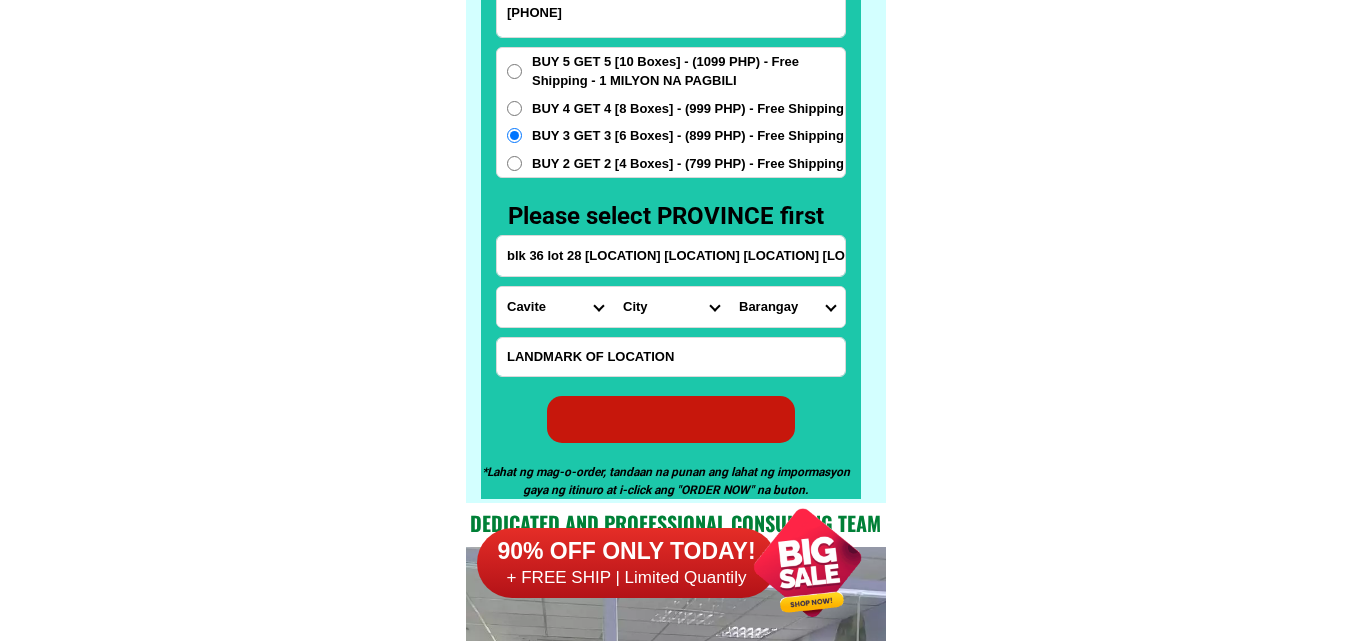radio on "true" 